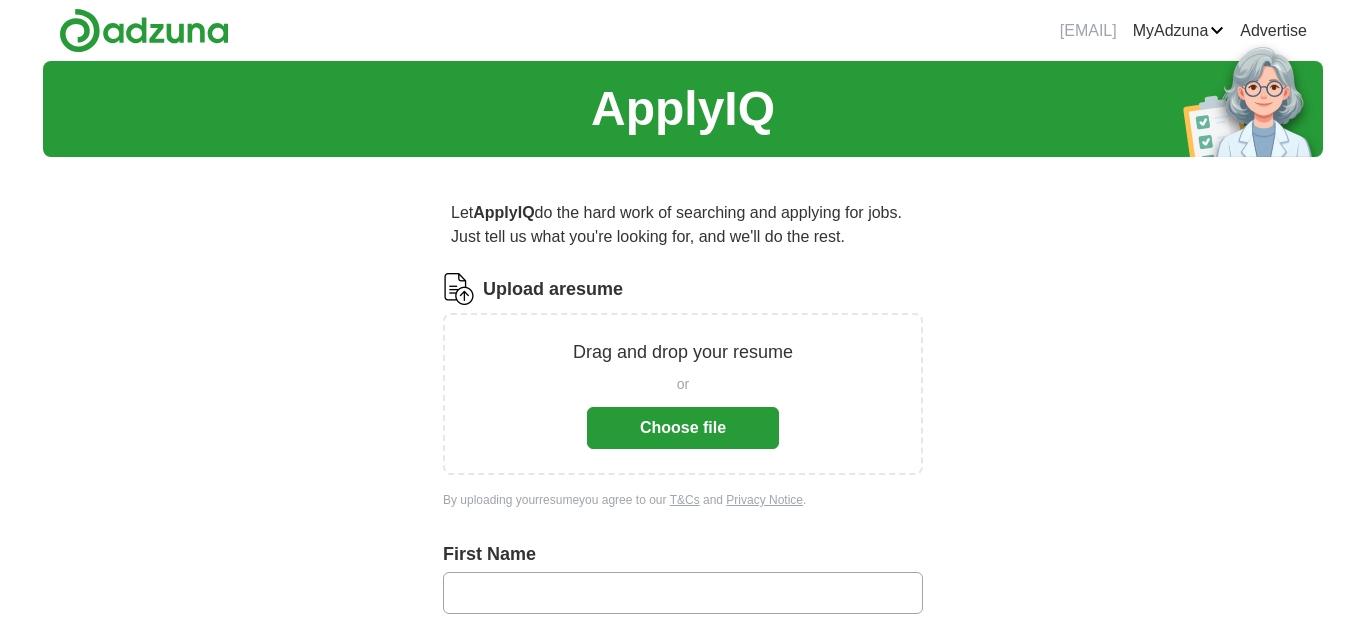 scroll, scrollTop: 0, scrollLeft: 0, axis: both 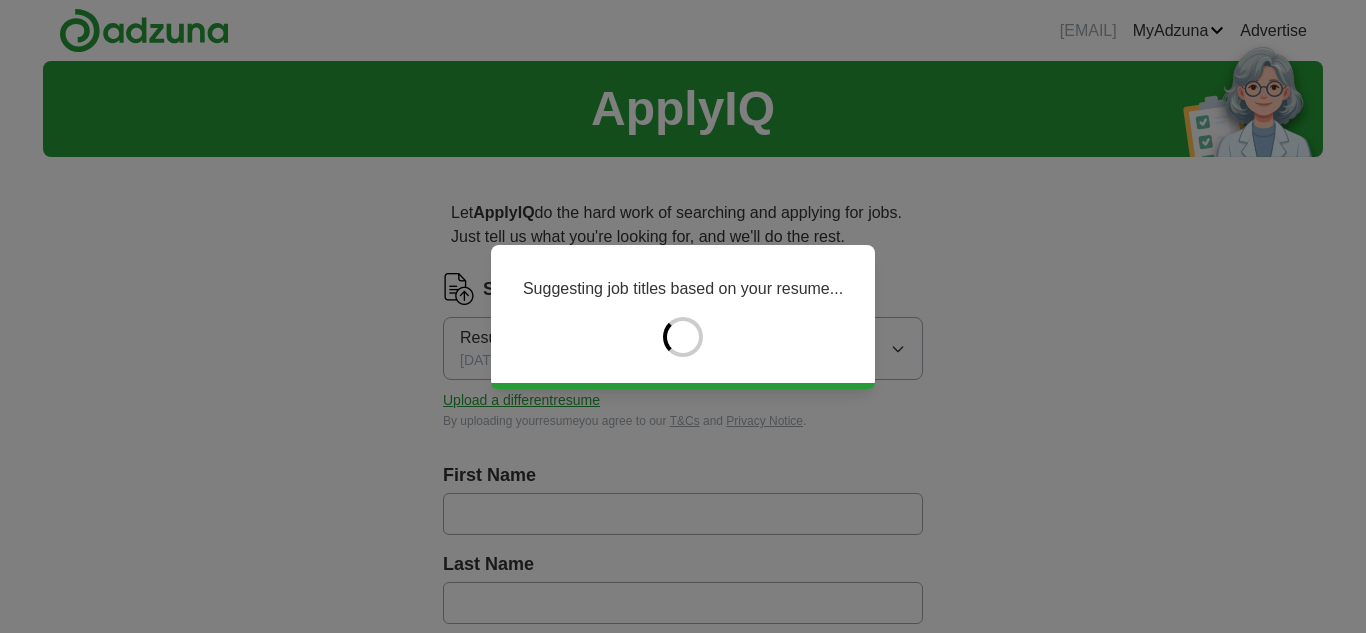 type on "*******" 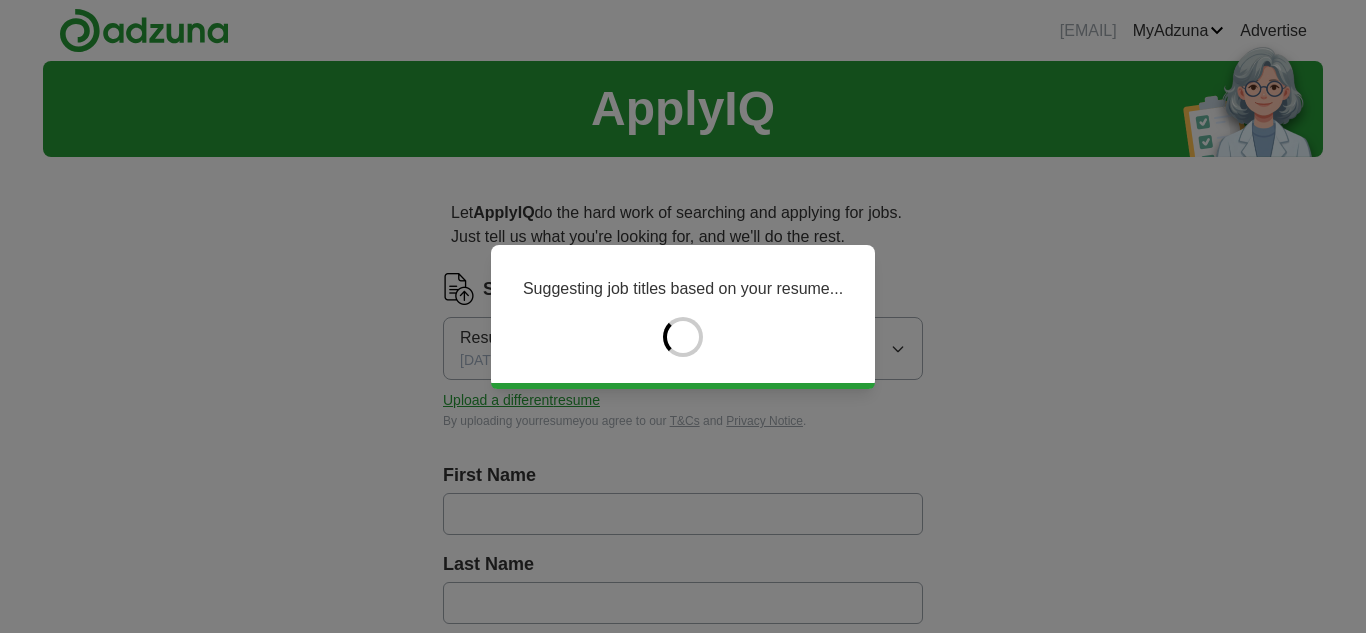 type on "*******" 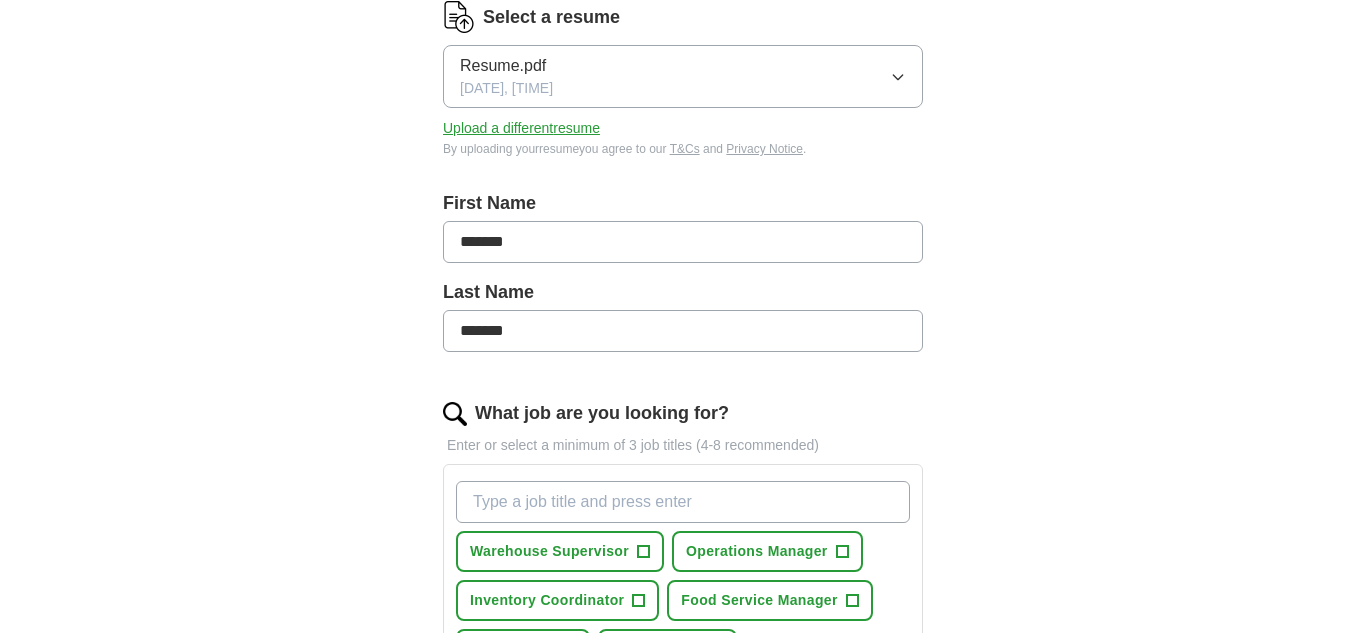 scroll, scrollTop: 479, scrollLeft: 0, axis: vertical 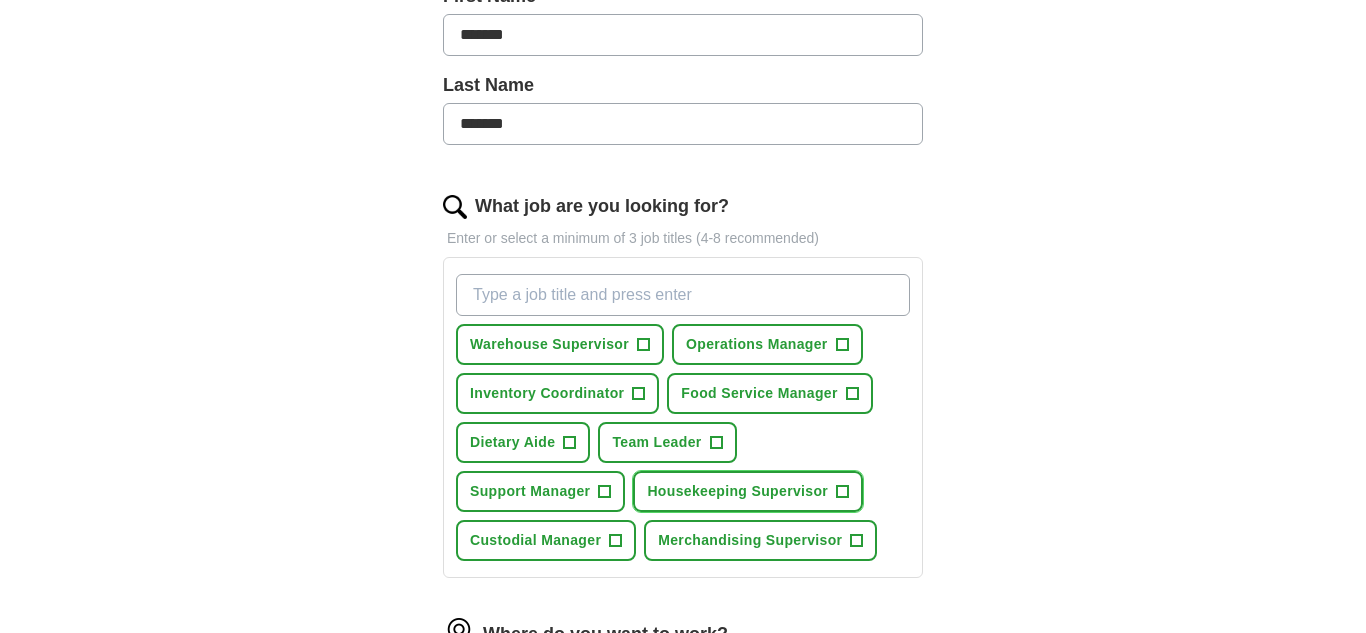 drag, startPoint x: 799, startPoint y: 500, endPoint x: 802, endPoint y: 464, distance: 36.124783 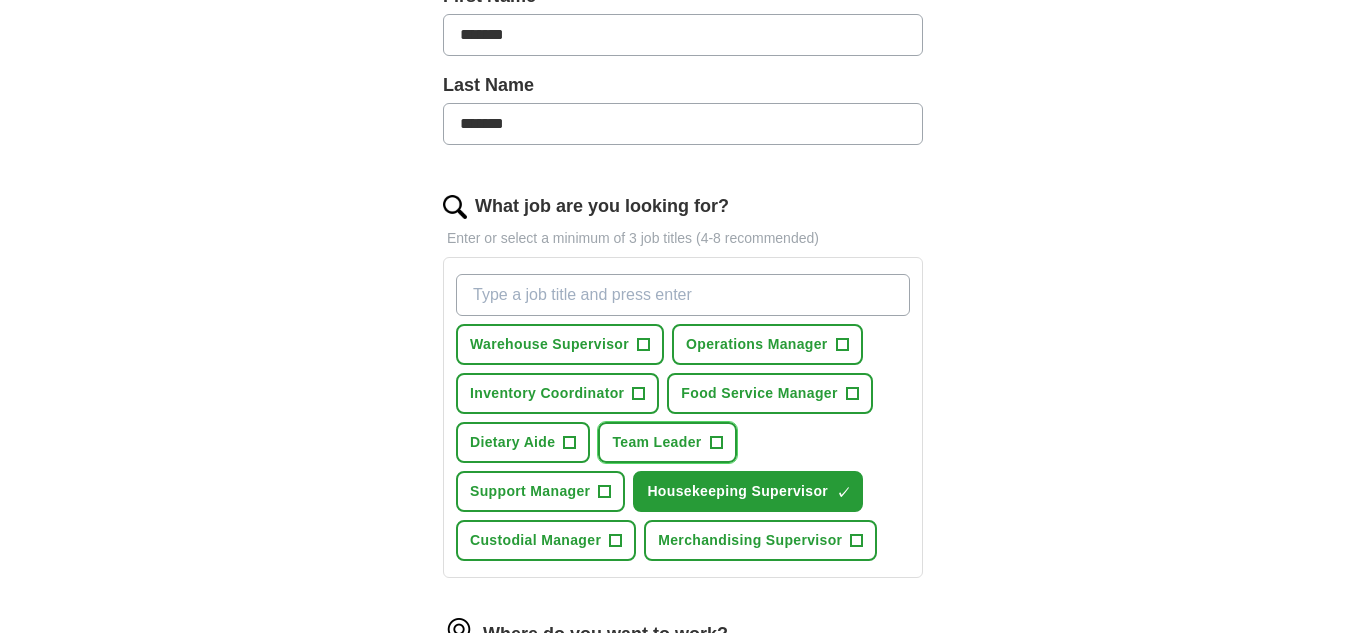 drag, startPoint x: 649, startPoint y: 440, endPoint x: 659, endPoint y: 426, distance: 17.20465 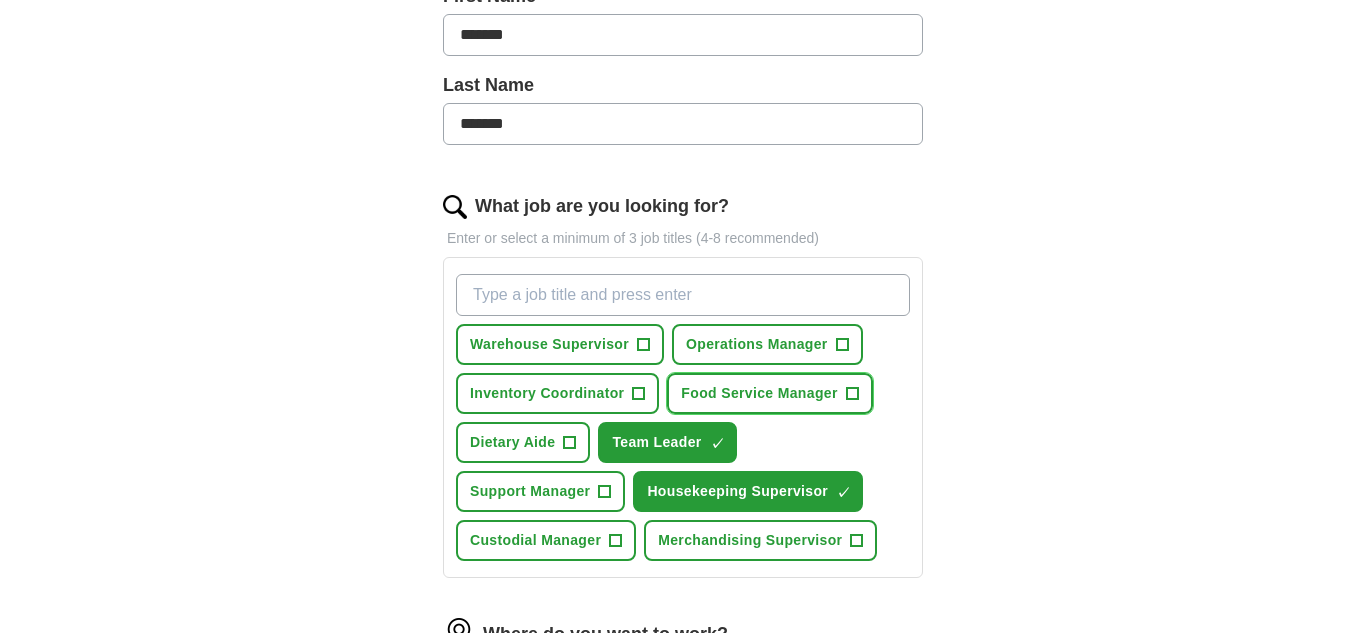 click on "Food Service Manager" at bounding box center (759, 393) 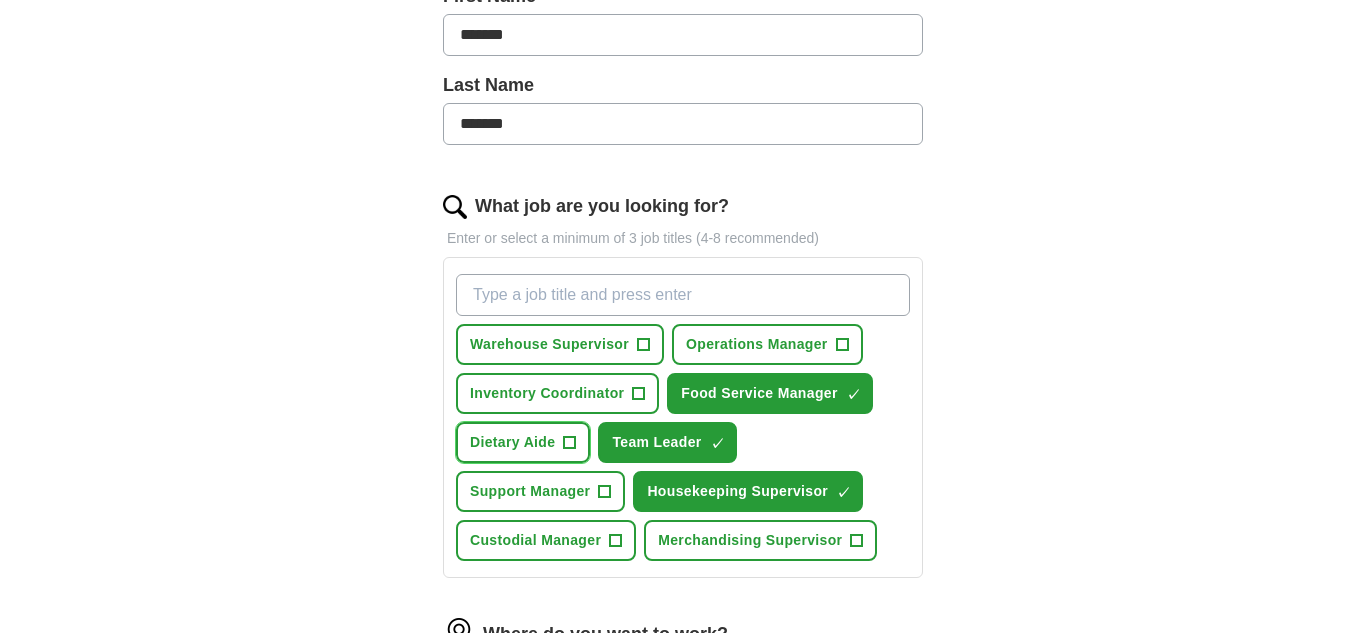 click on "Dietary Aide" at bounding box center [512, 442] 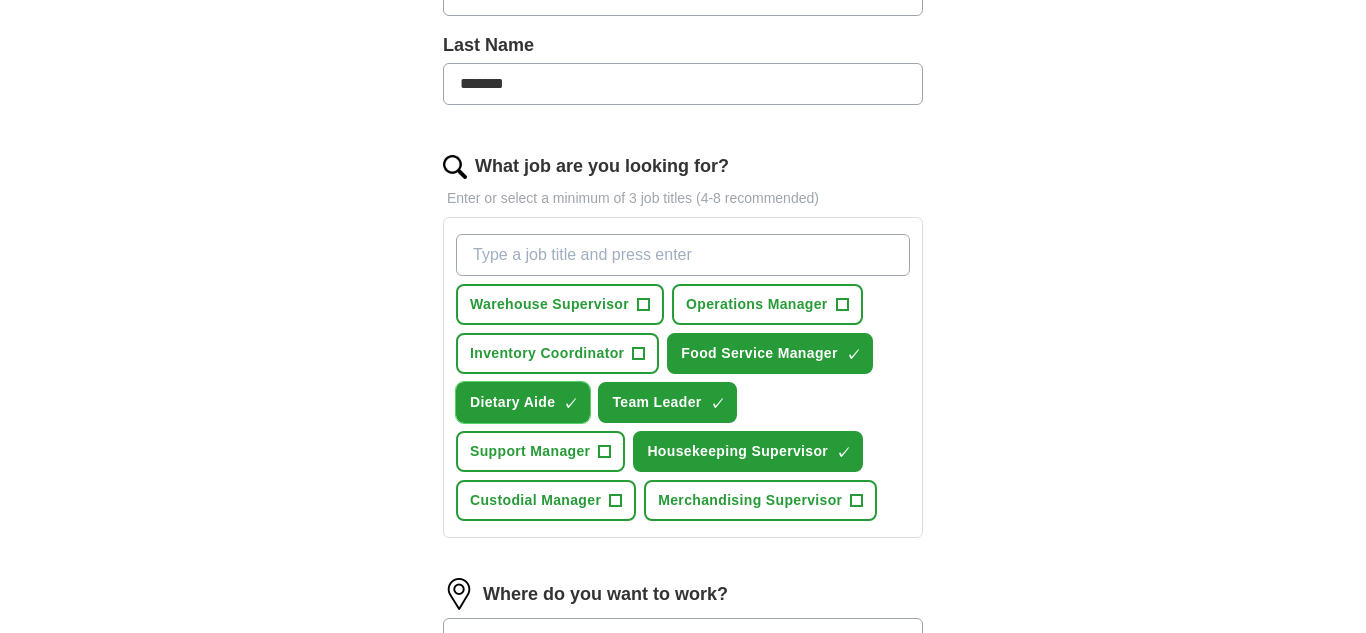 scroll, scrollTop: 523, scrollLeft: 0, axis: vertical 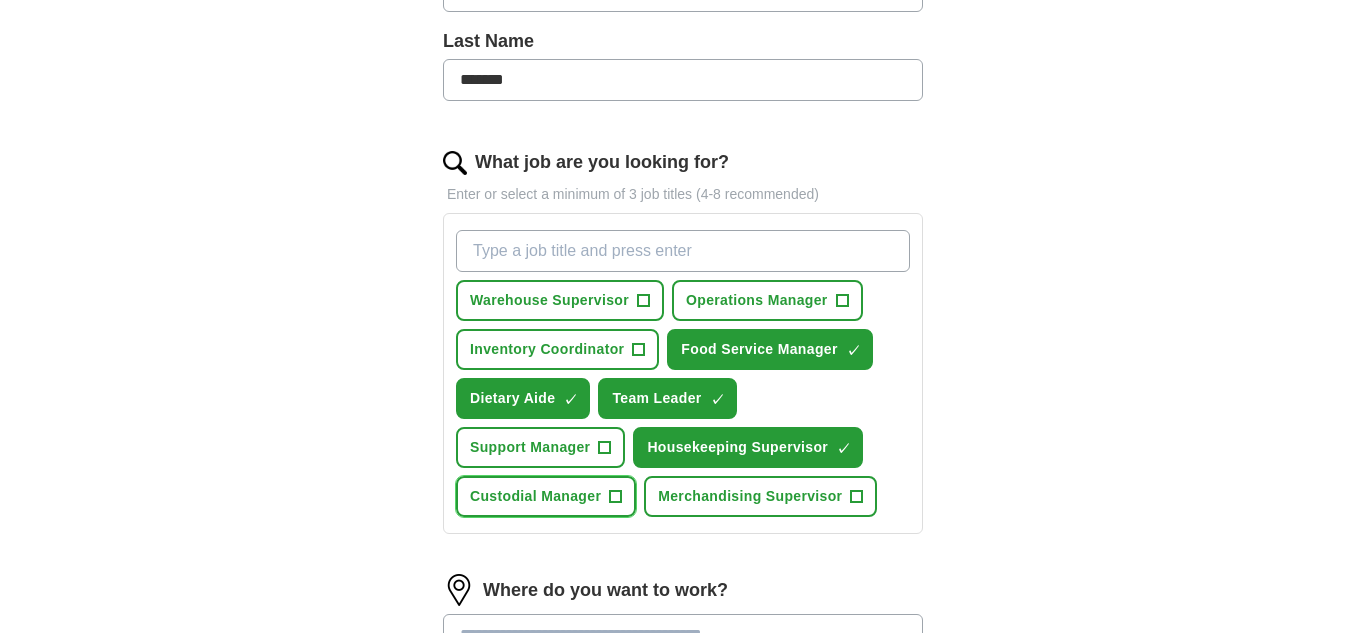 click on "Custodial Manager" at bounding box center (535, 496) 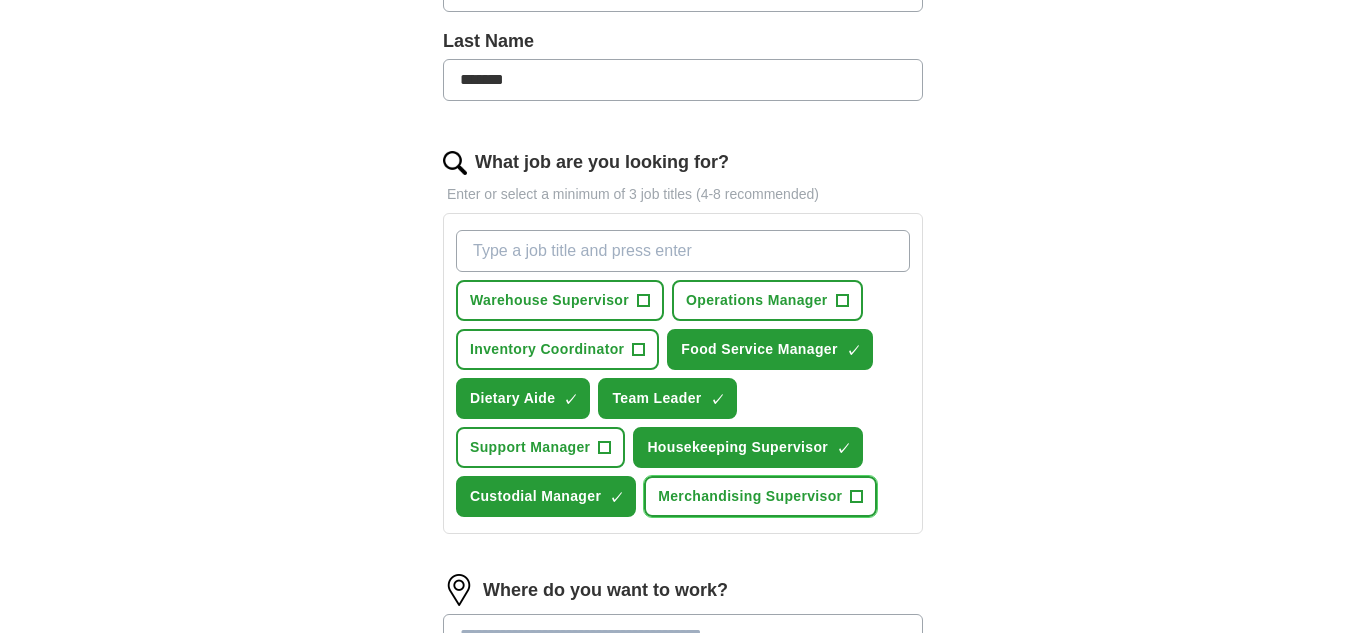 click on "Merchandising Supervisor" at bounding box center (750, 496) 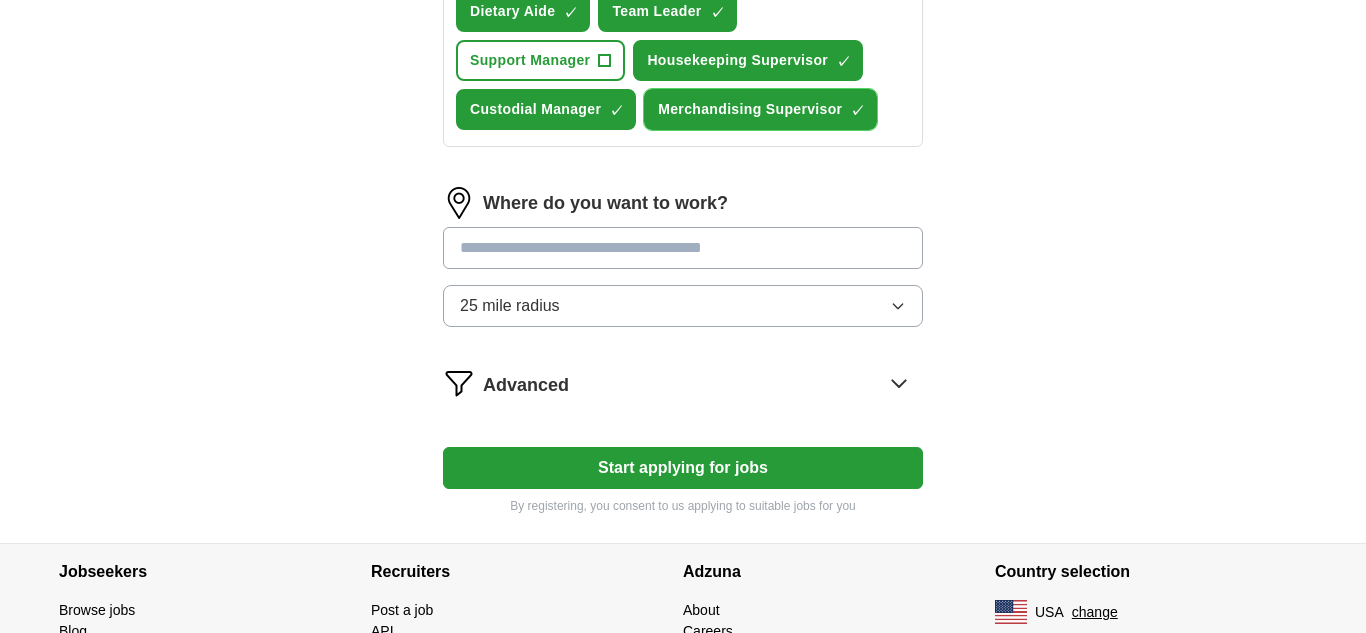 scroll, scrollTop: 911, scrollLeft: 0, axis: vertical 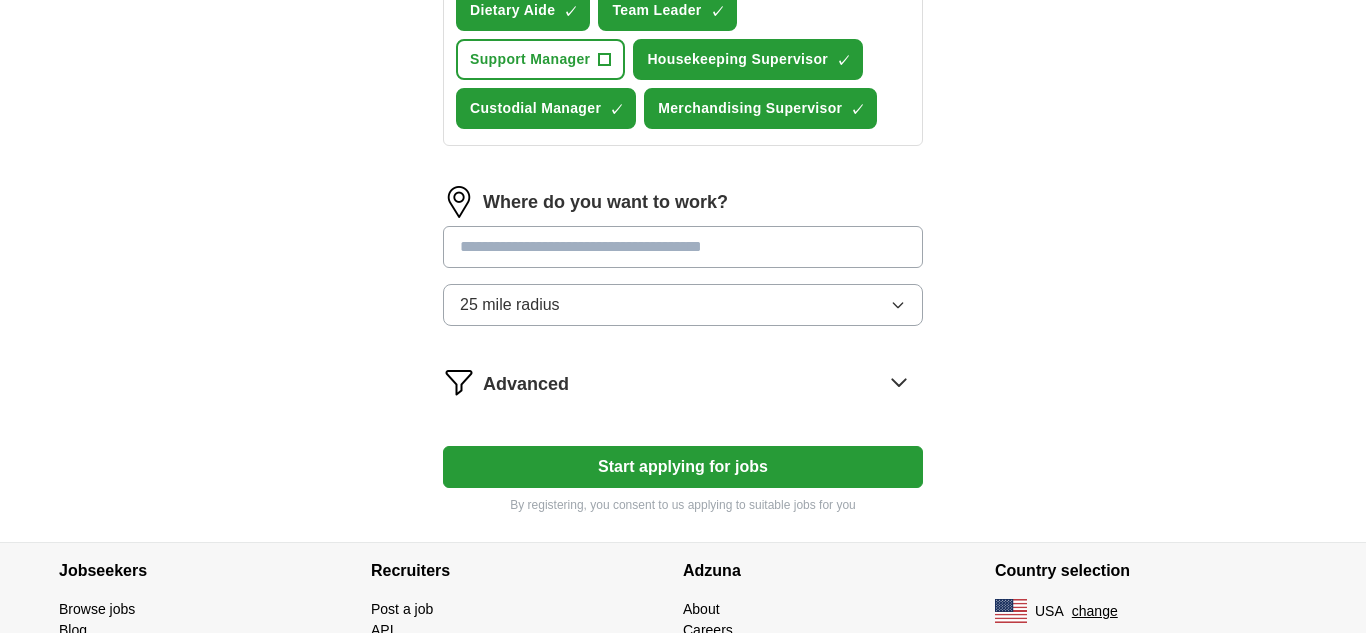 click on "Start applying for jobs" at bounding box center (683, 467) 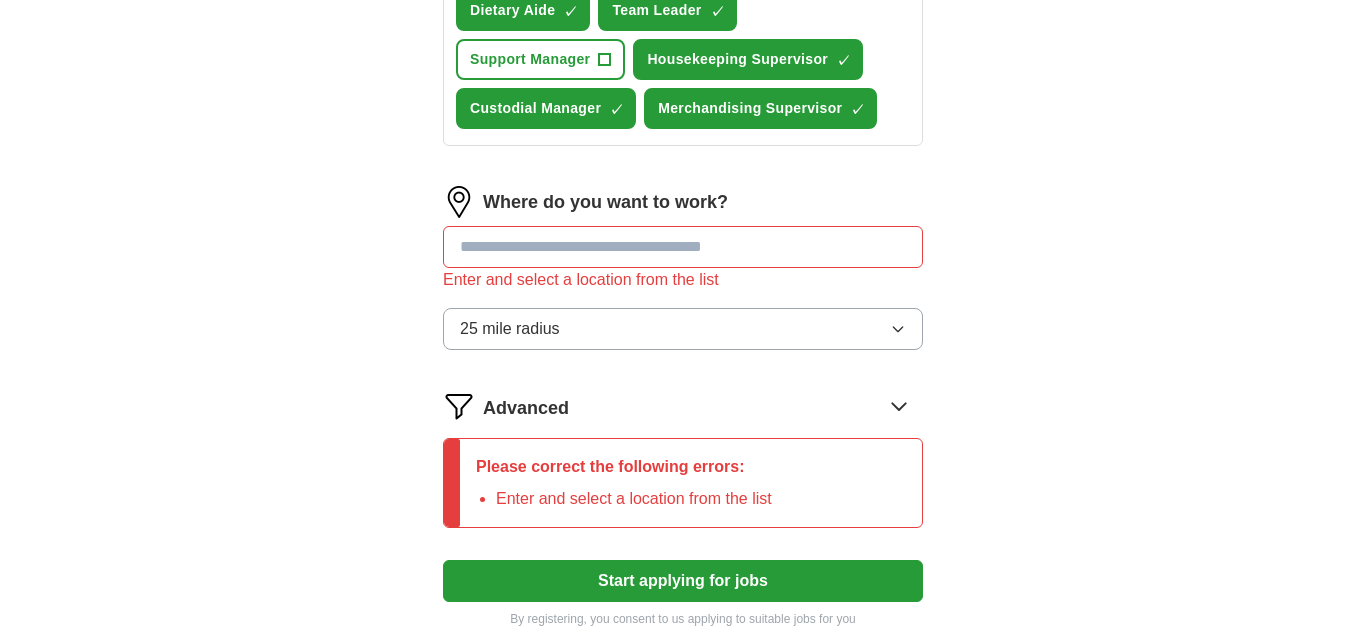 click on "25 mile radius" at bounding box center (683, 329) 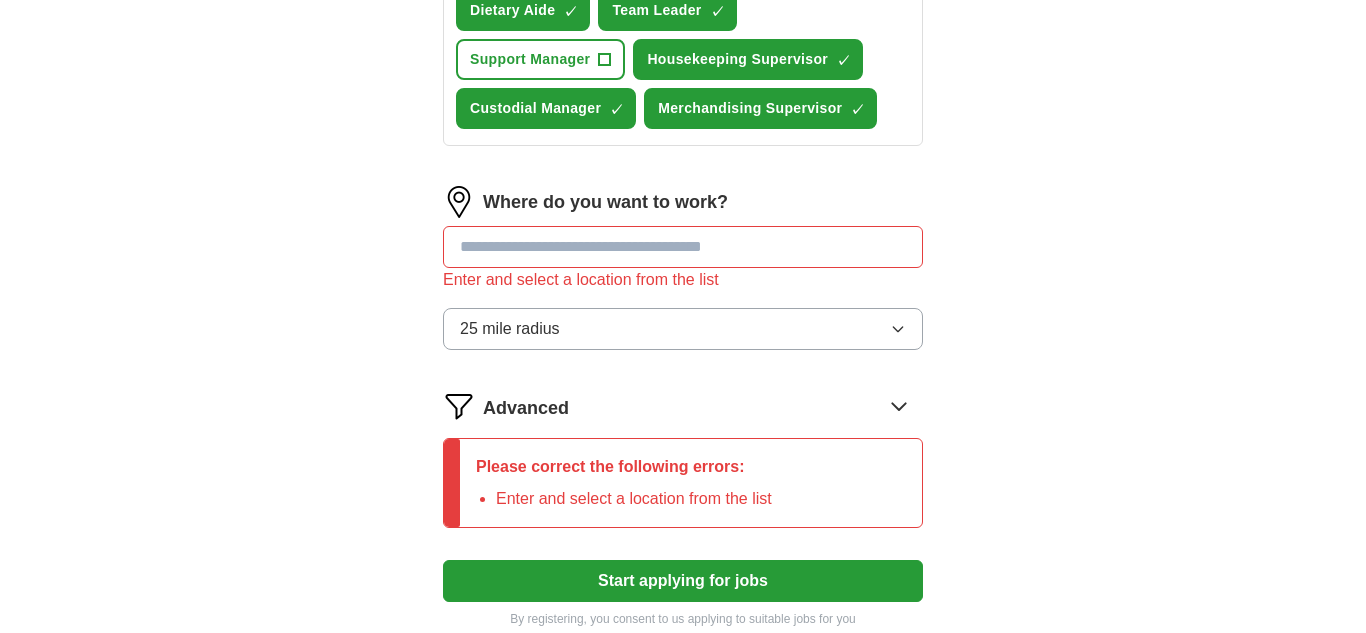 click at bounding box center [683, 247] 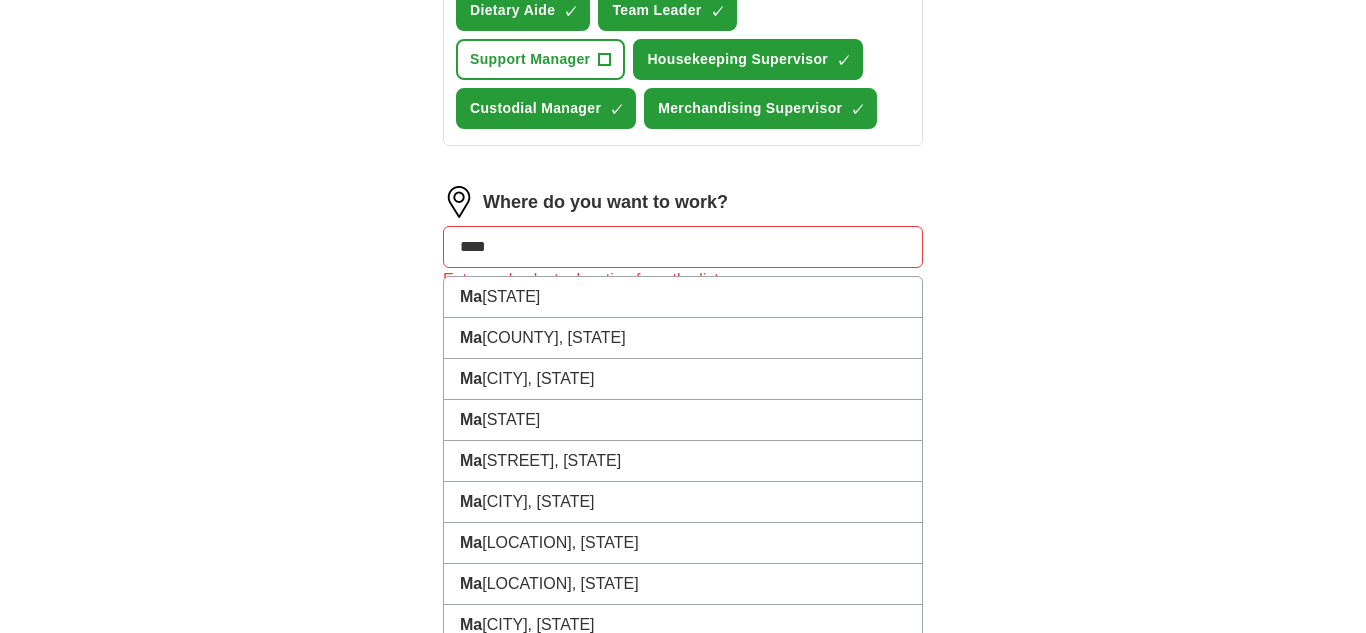 type on "*****" 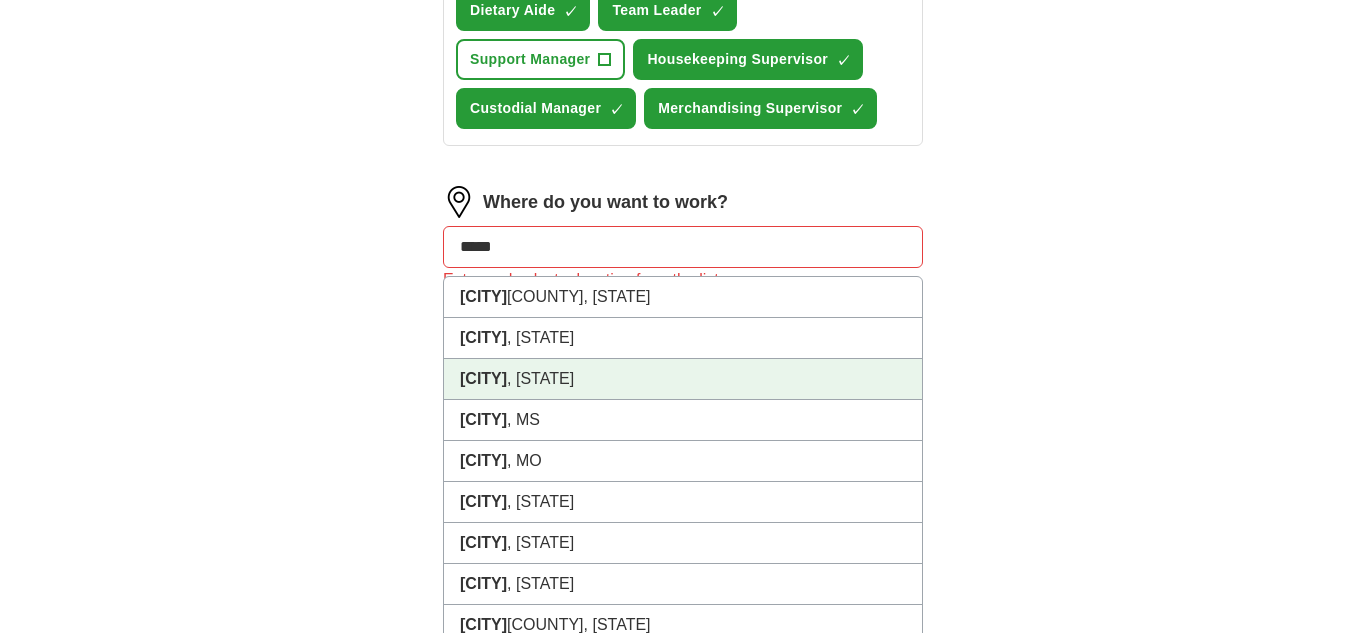 click on "[CITY] , [STATE]" at bounding box center [683, 379] 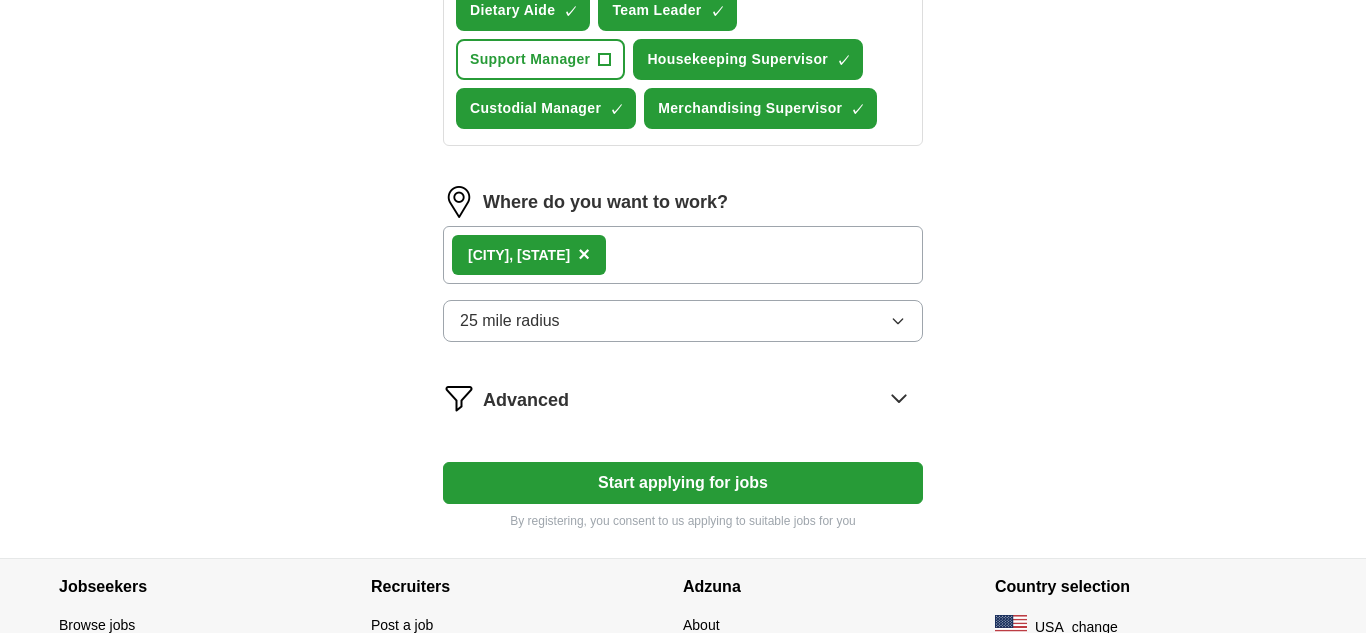 click on "Start applying for jobs" at bounding box center (683, 483) 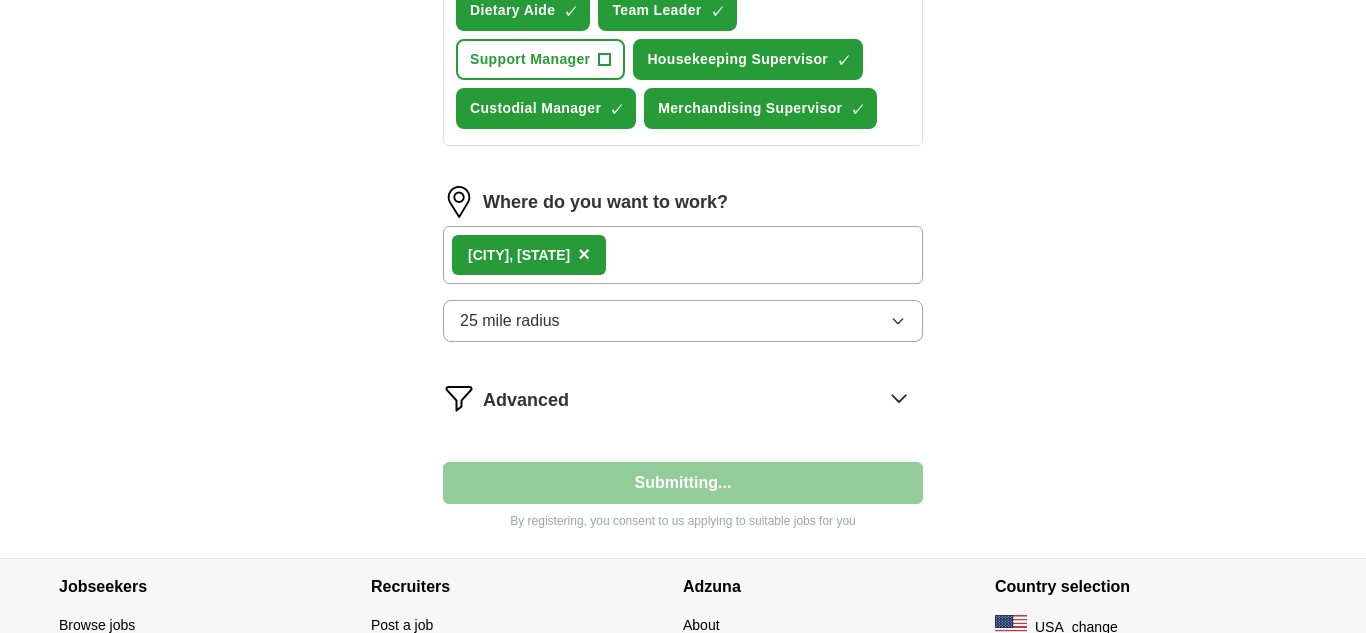select on "**" 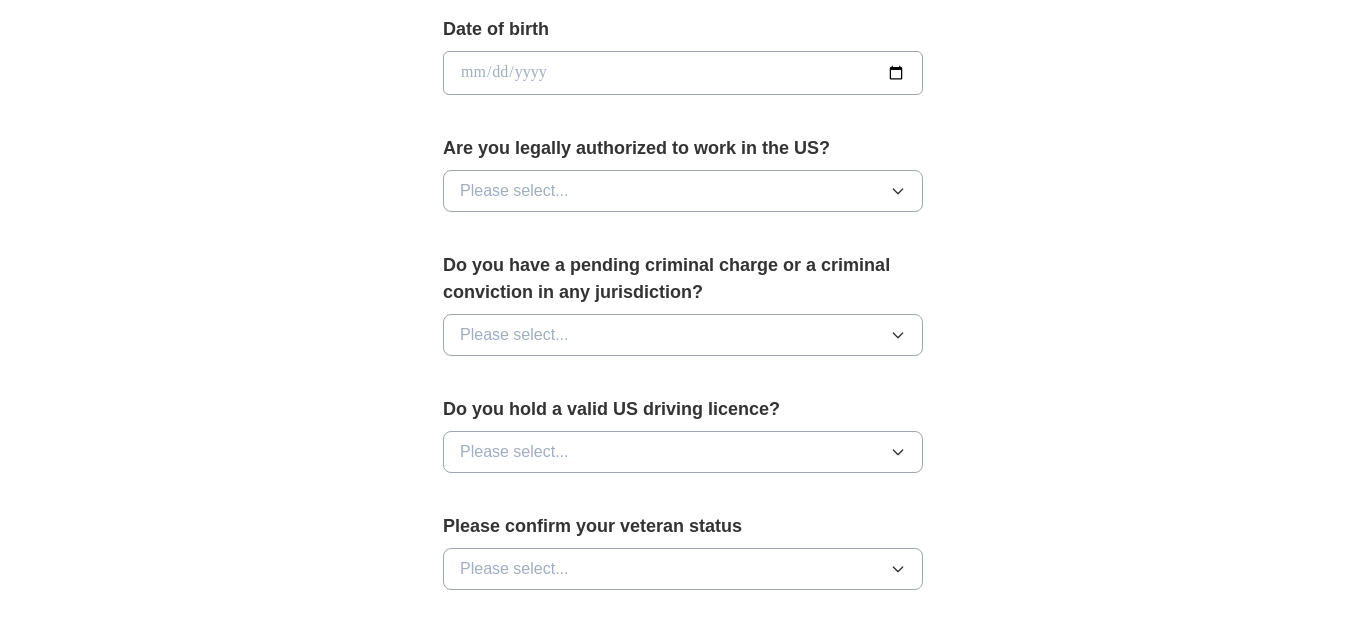 click on "Do you have a pending criminal charge or a criminal conviction in any jurisdiction? Please select..." at bounding box center [683, 312] 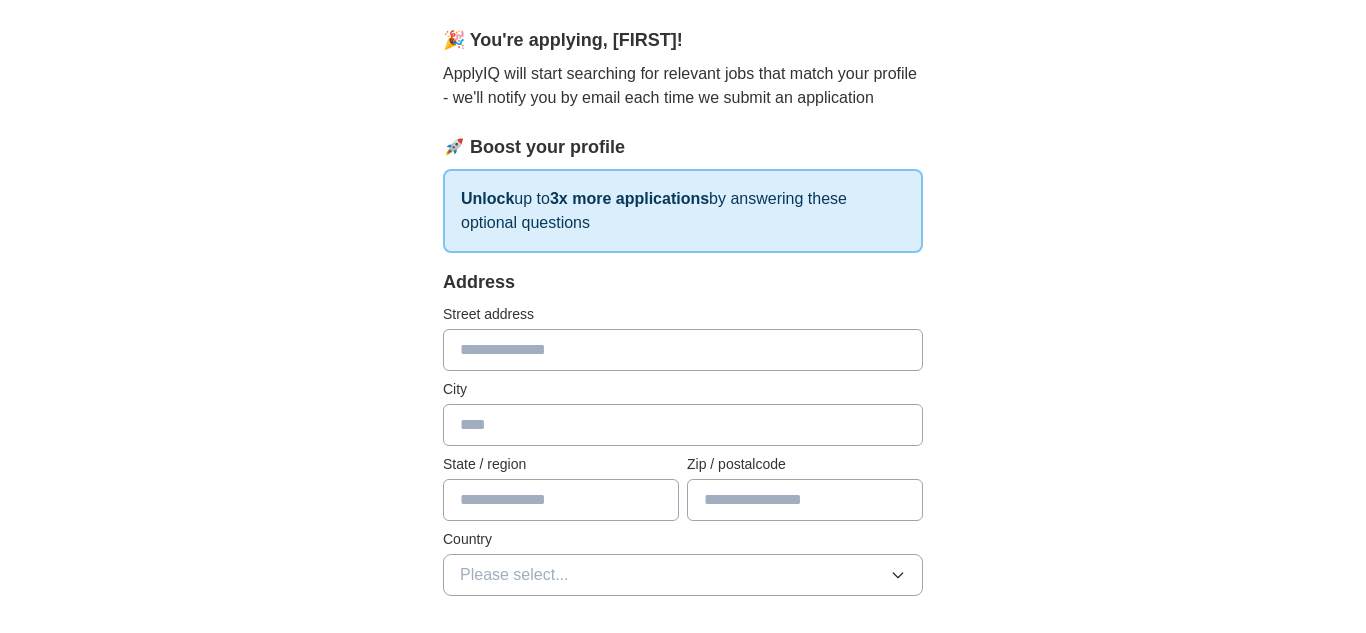 scroll, scrollTop: 167, scrollLeft: 0, axis: vertical 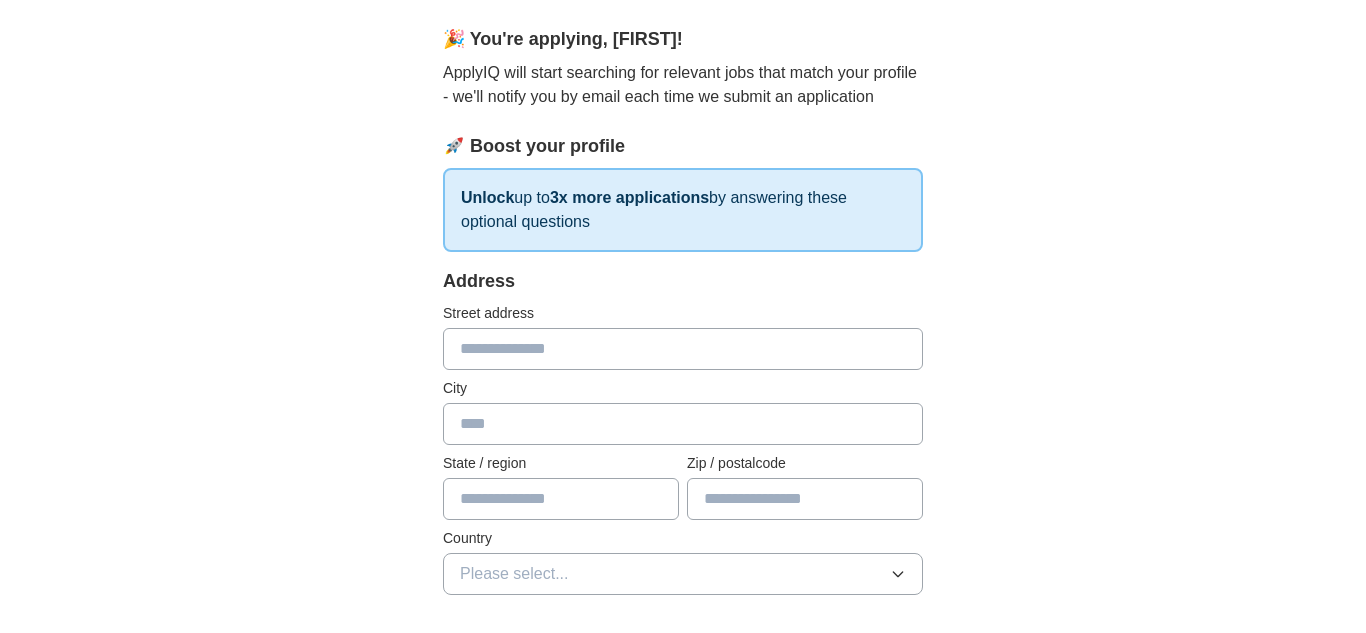 click at bounding box center (683, 349) 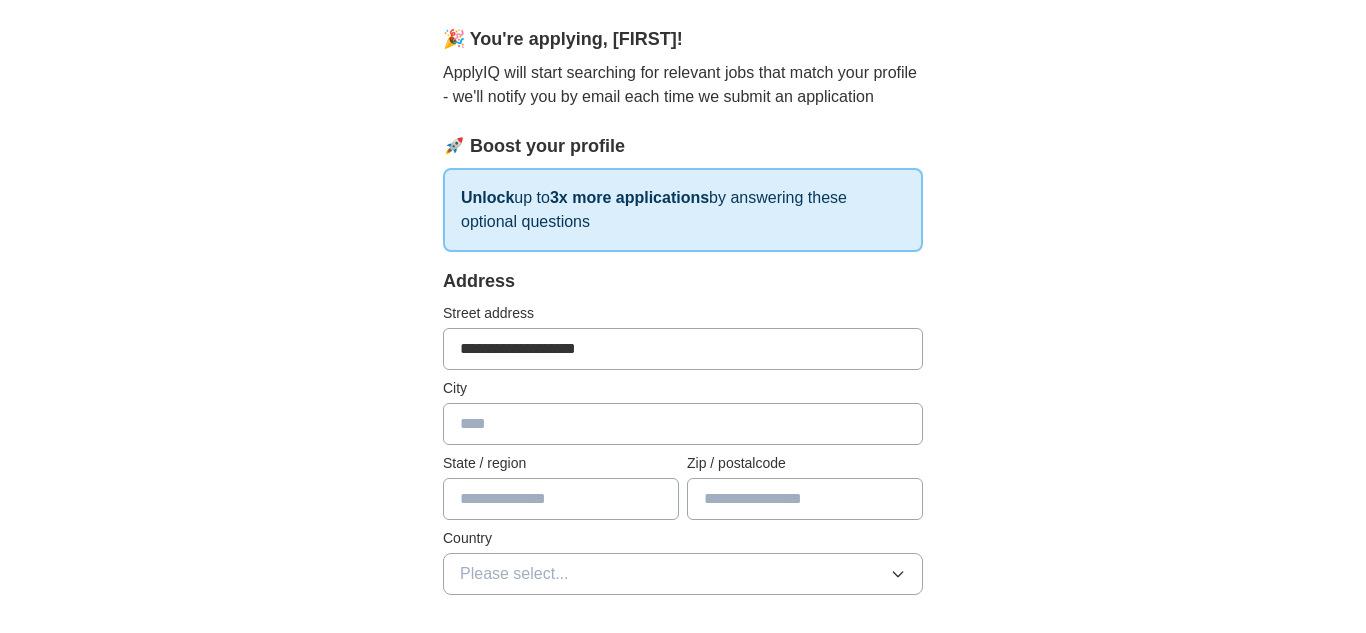 type on "**********" 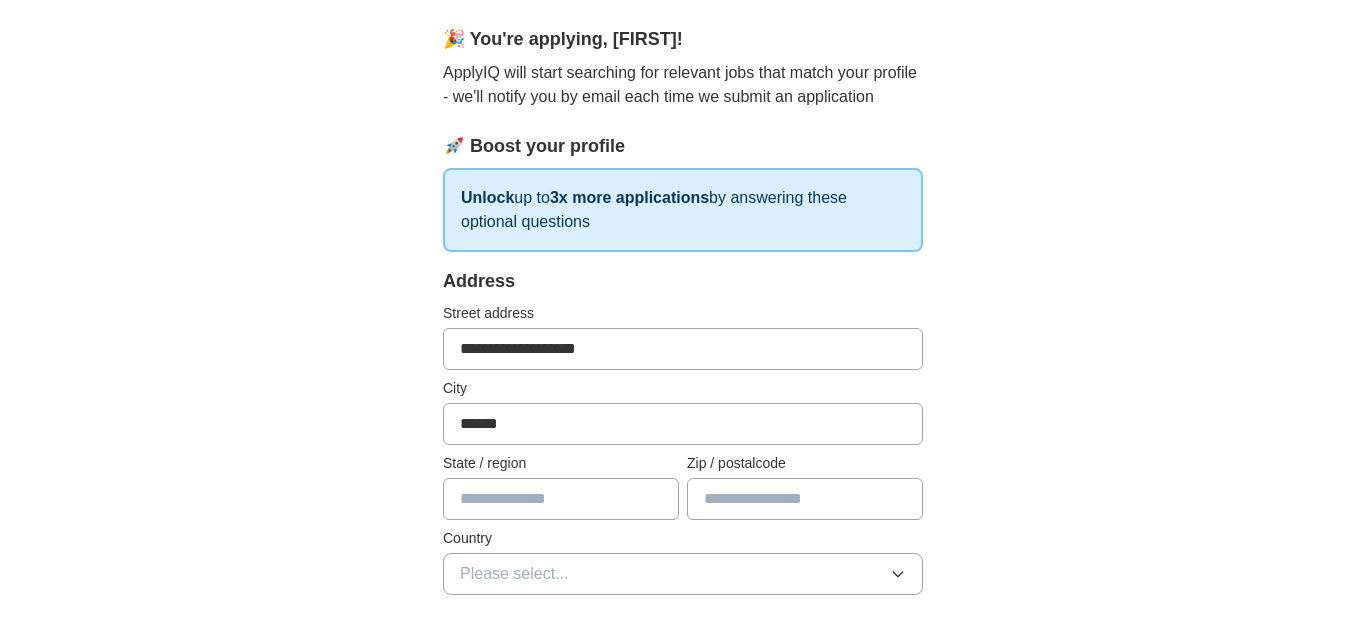 type on "*****" 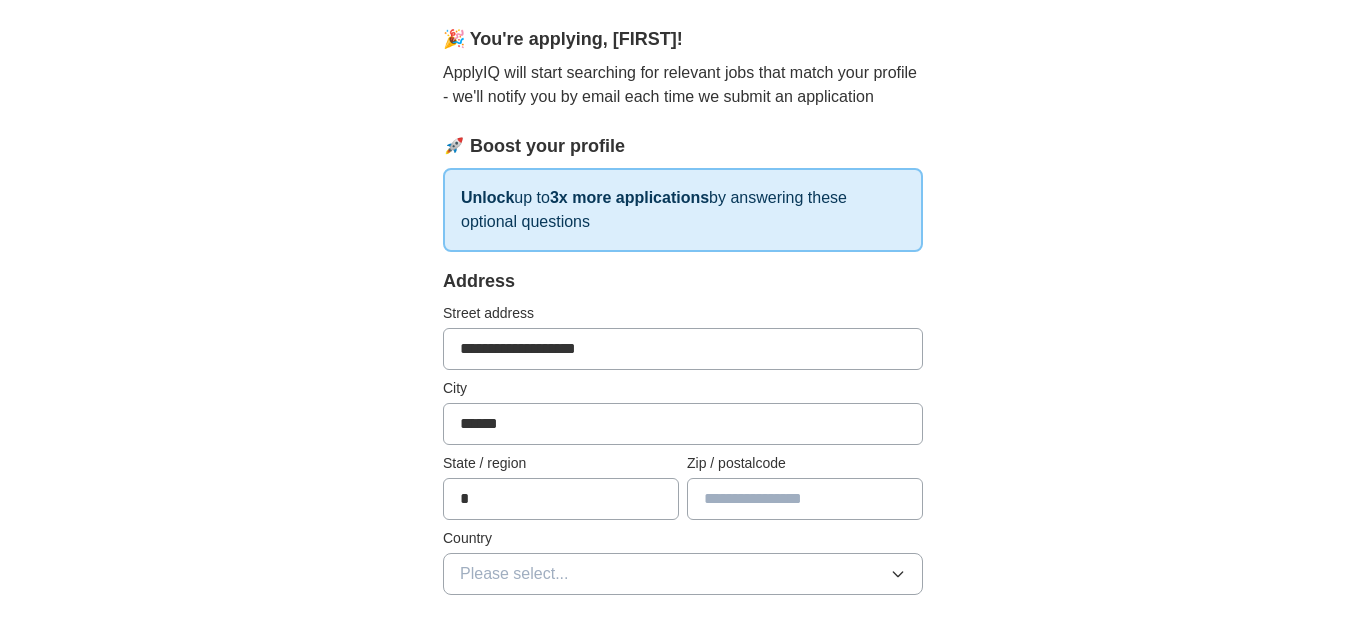 type on "**" 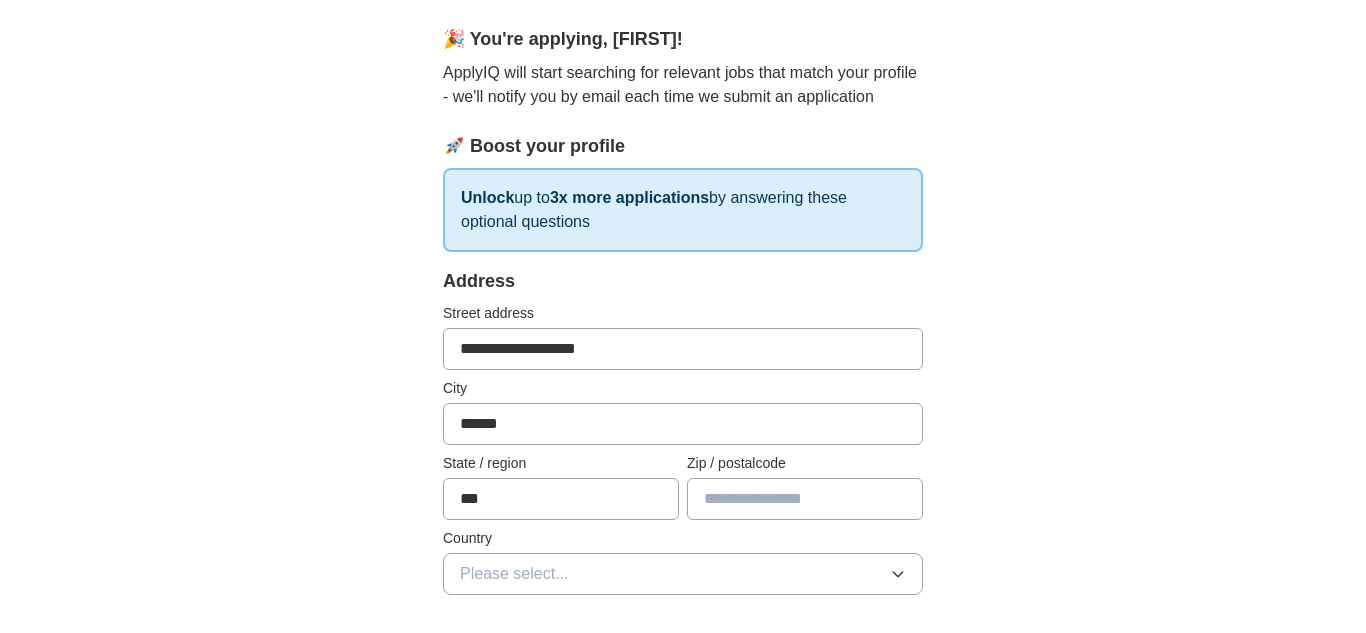 type on "**" 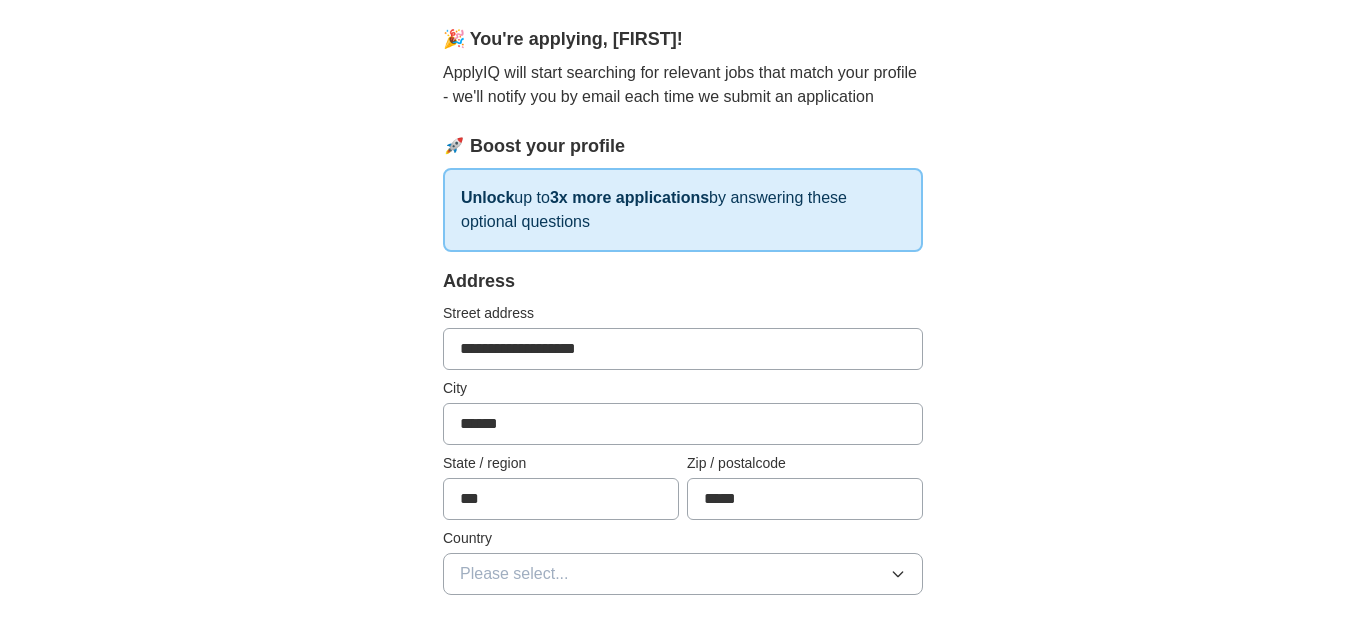 type on "*****" 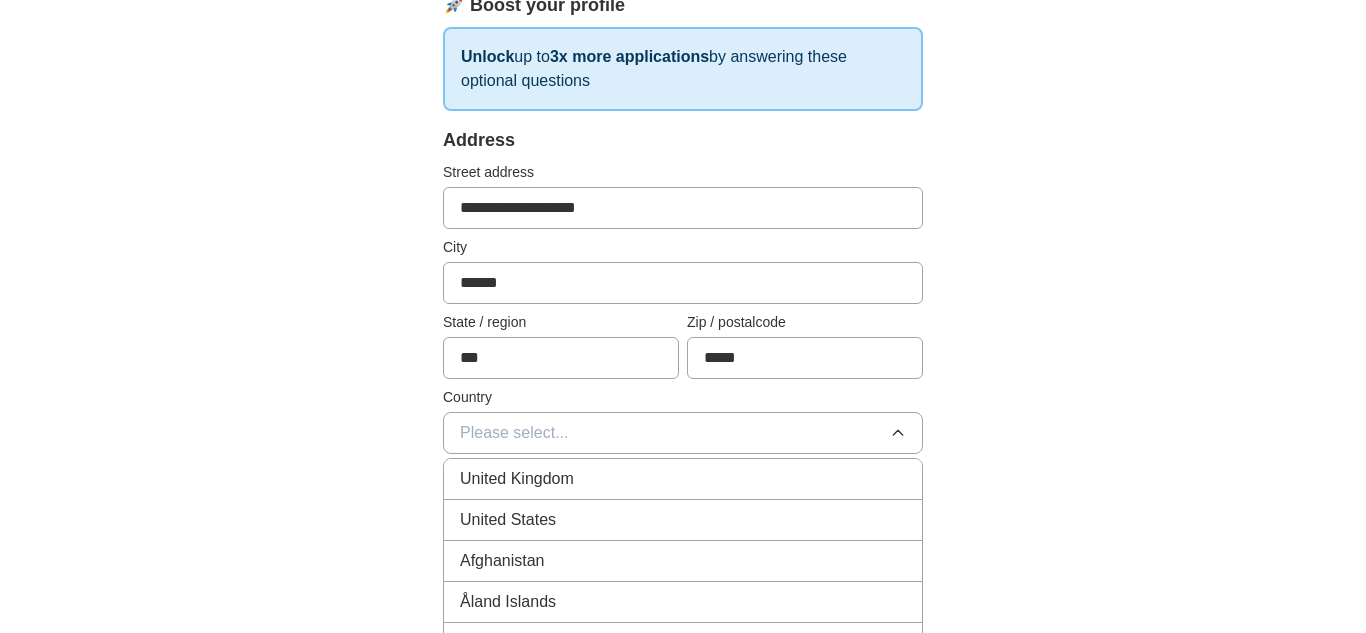 scroll, scrollTop: 320, scrollLeft: 0, axis: vertical 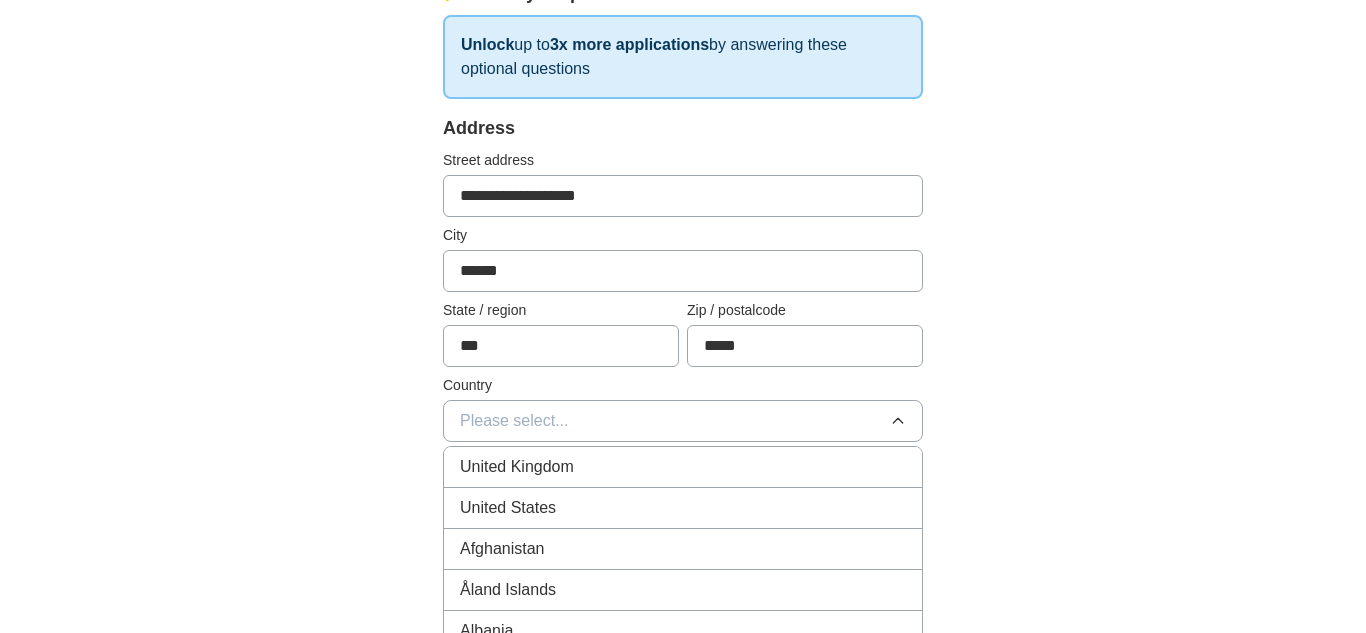 click on "United States" at bounding box center [508, 508] 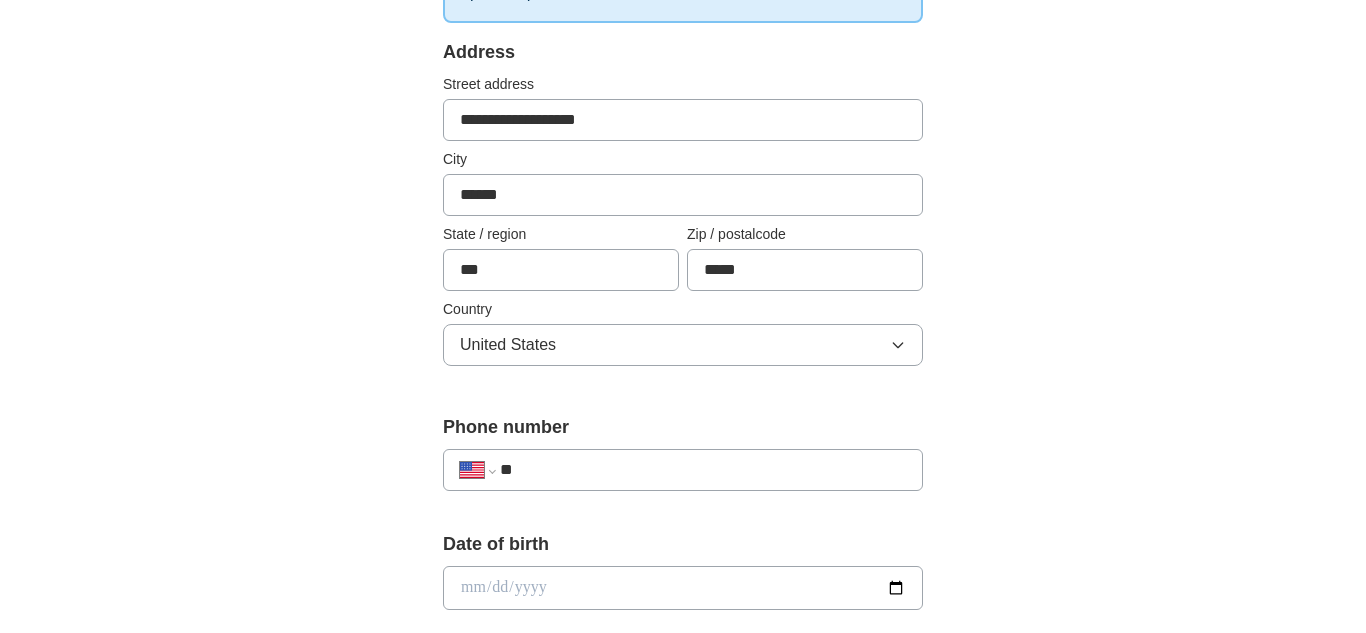 scroll, scrollTop: 409, scrollLeft: 0, axis: vertical 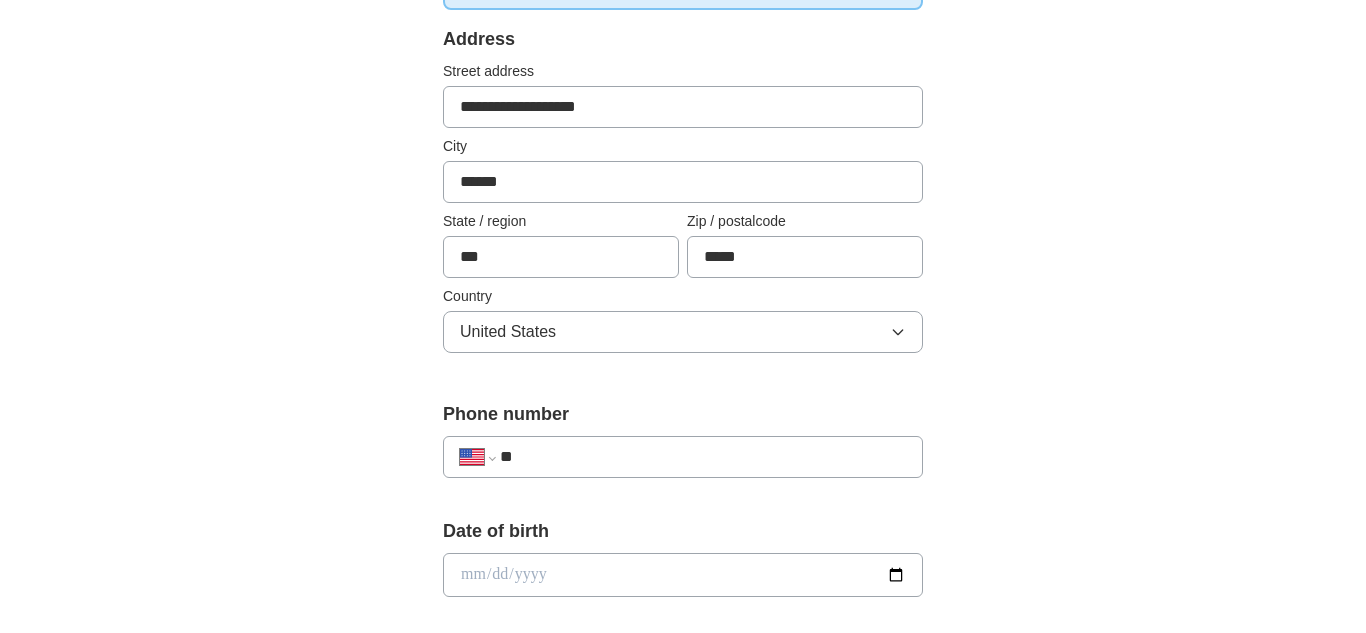 click on "**" at bounding box center (703, 457) 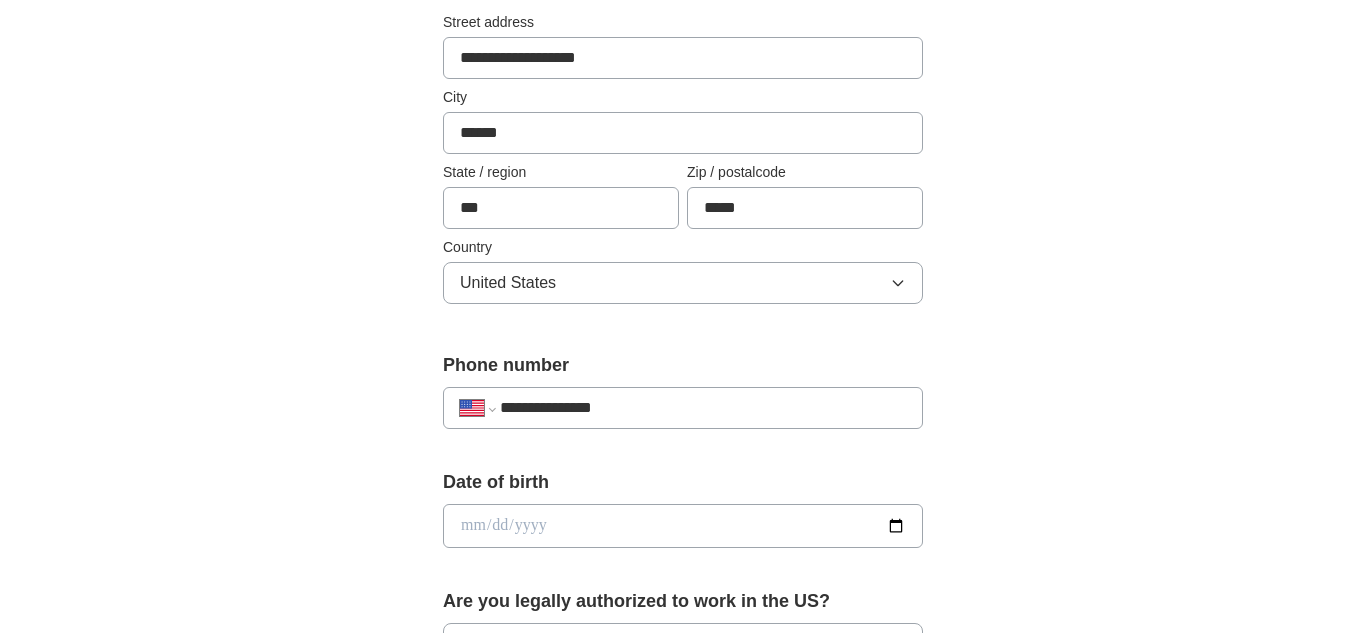 scroll, scrollTop: 520, scrollLeft: 0, axis: vertical 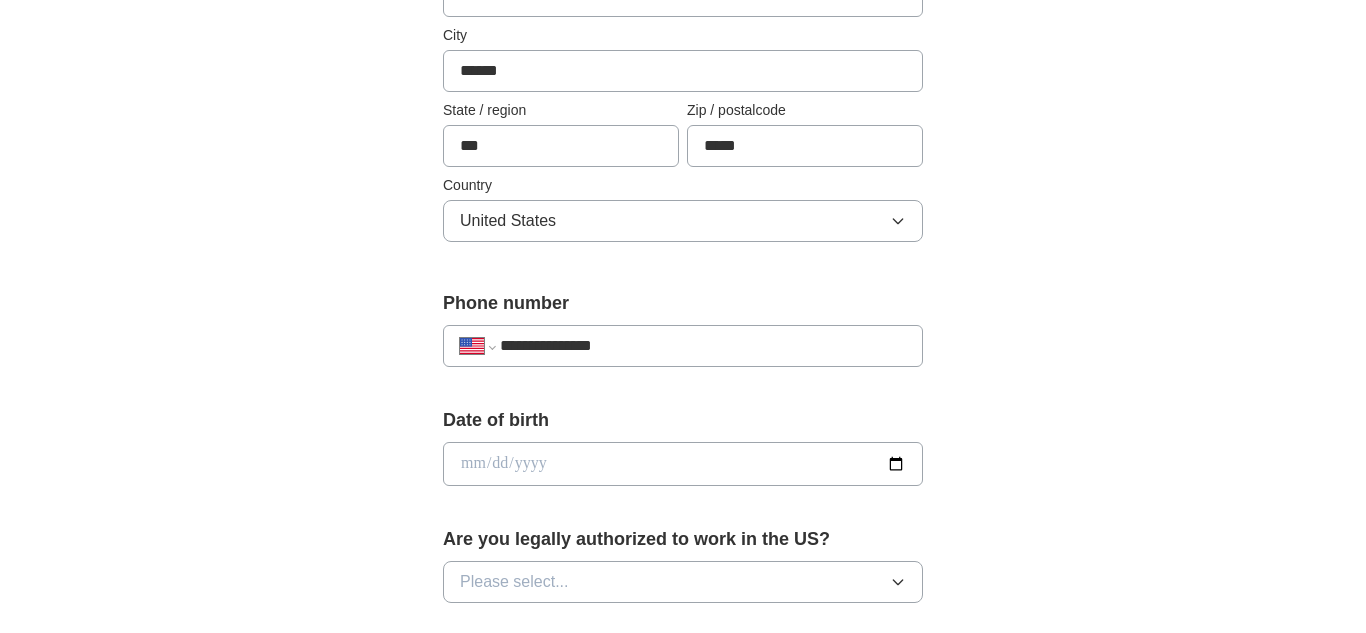type on "**********" 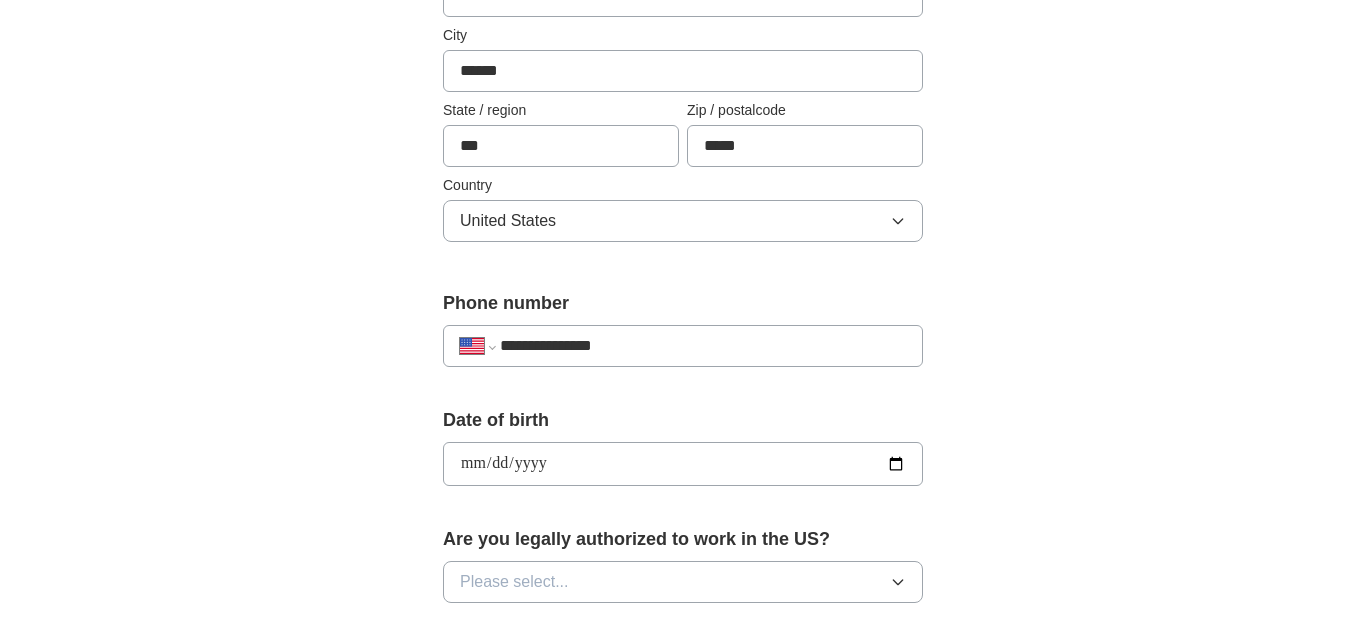 type on "**********" 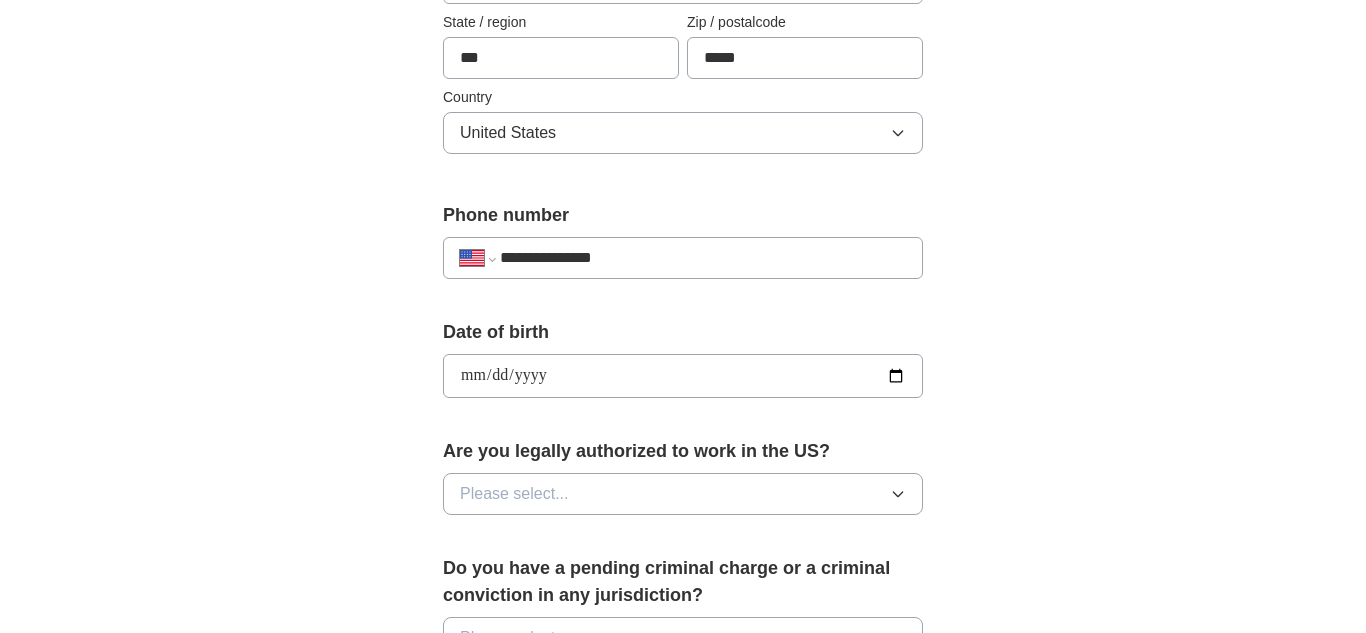 scroll, scrollTop: 632, scrollLeft: 0, axis: vertical 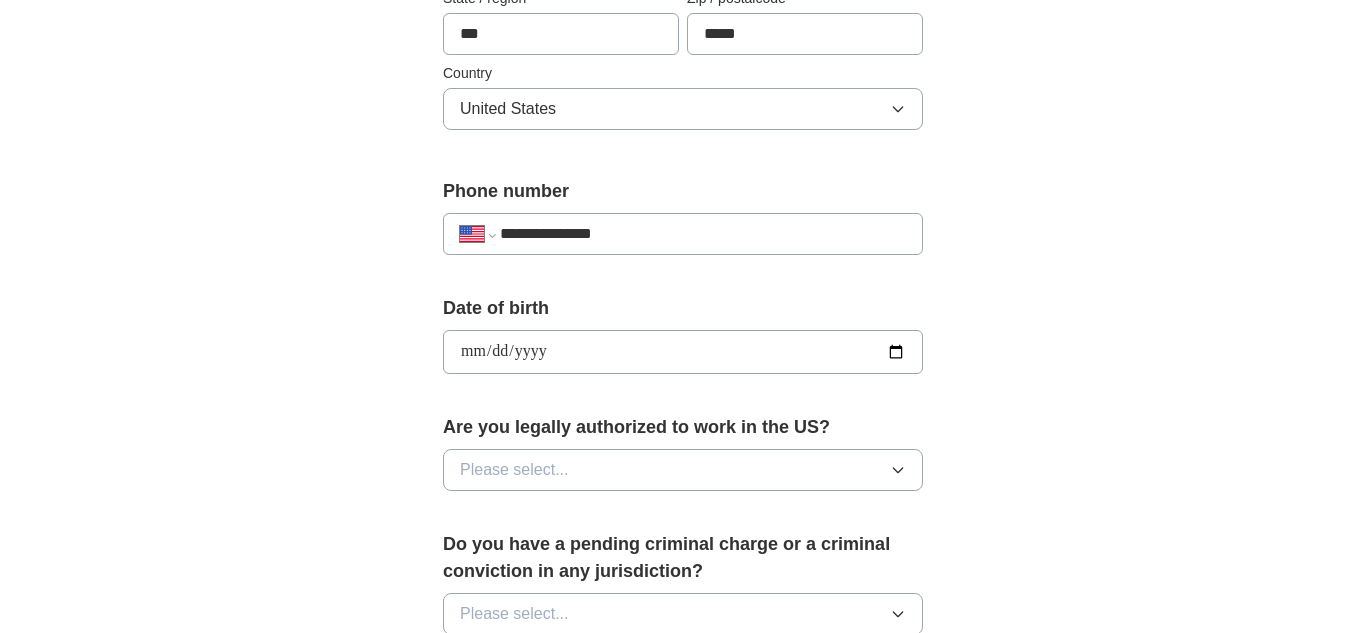 click on "Are you legally authorized to work in the US? Please select..." at bounding box center (683, 460) 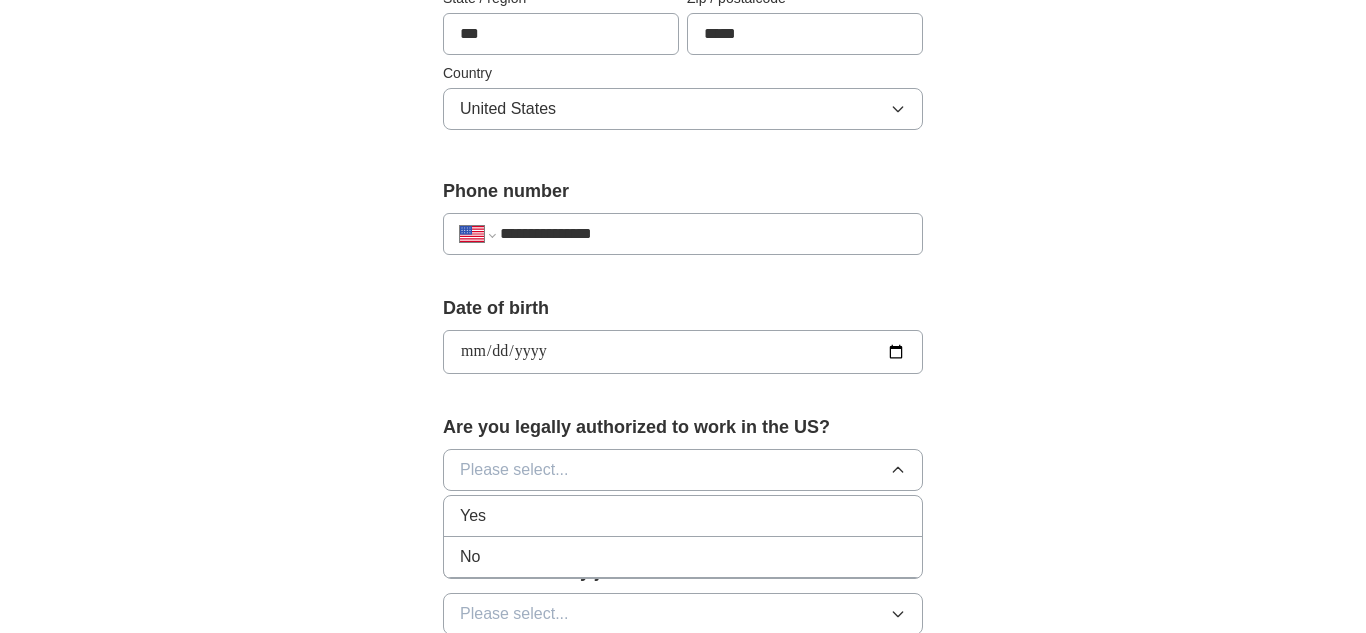 click on "Yes" at bounding box center [683, 516] 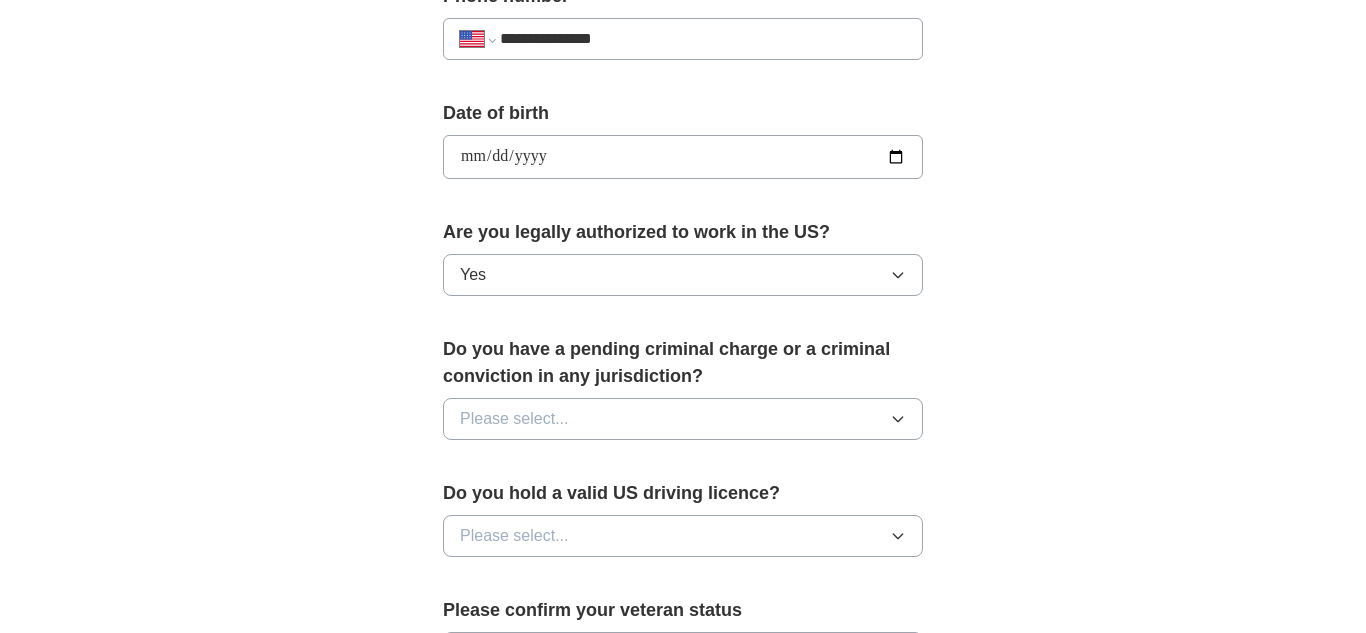 scroll, scrollTop: 828, scrollLeft: 0, axis: vertical 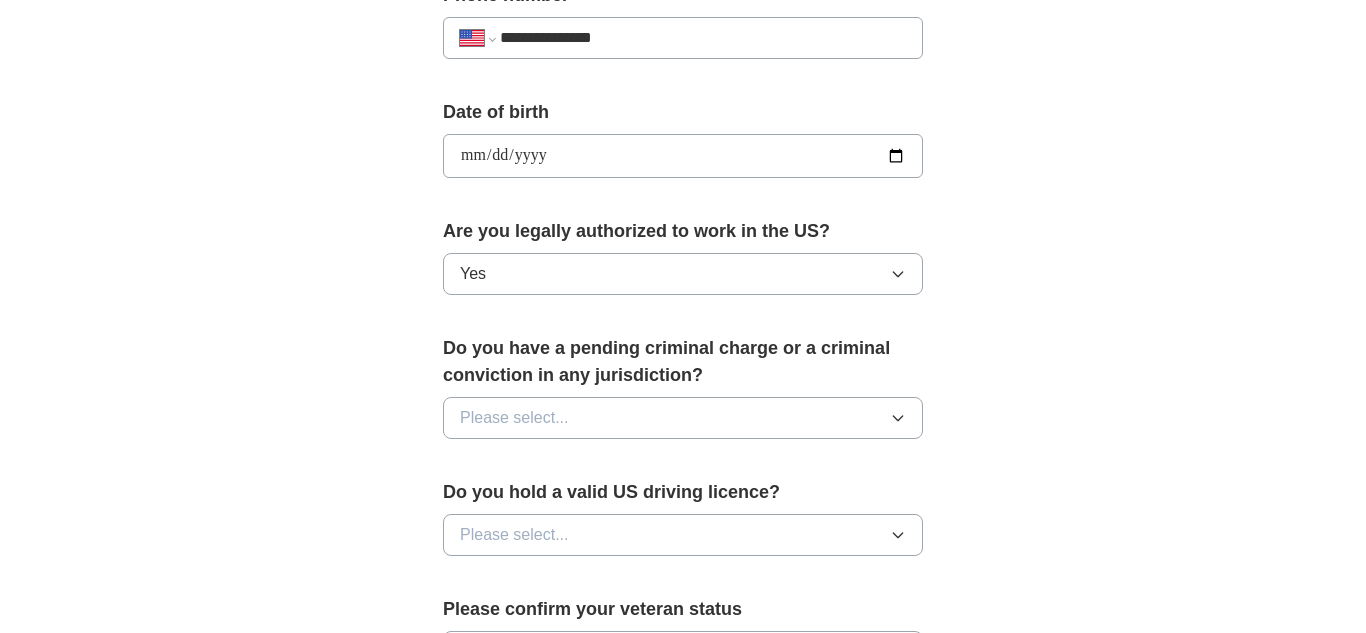 click on "Please select..." at bounding box center (514, 418) 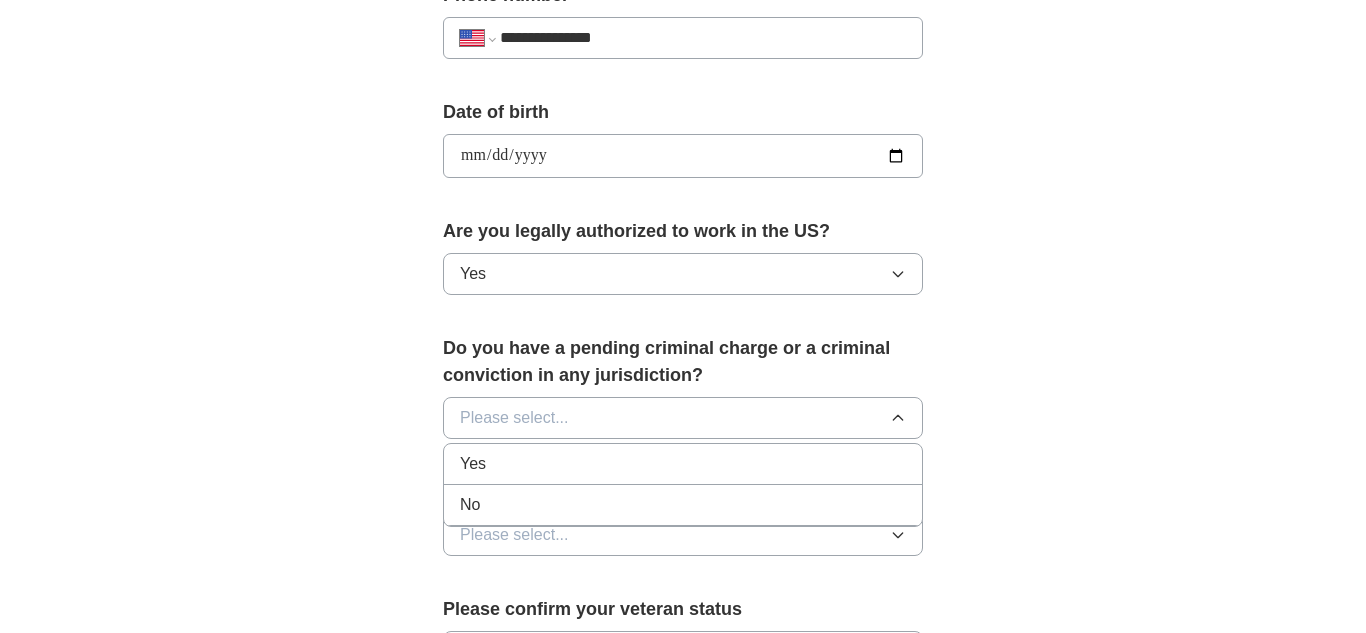 click on "No" at bounding box center [683, 505] 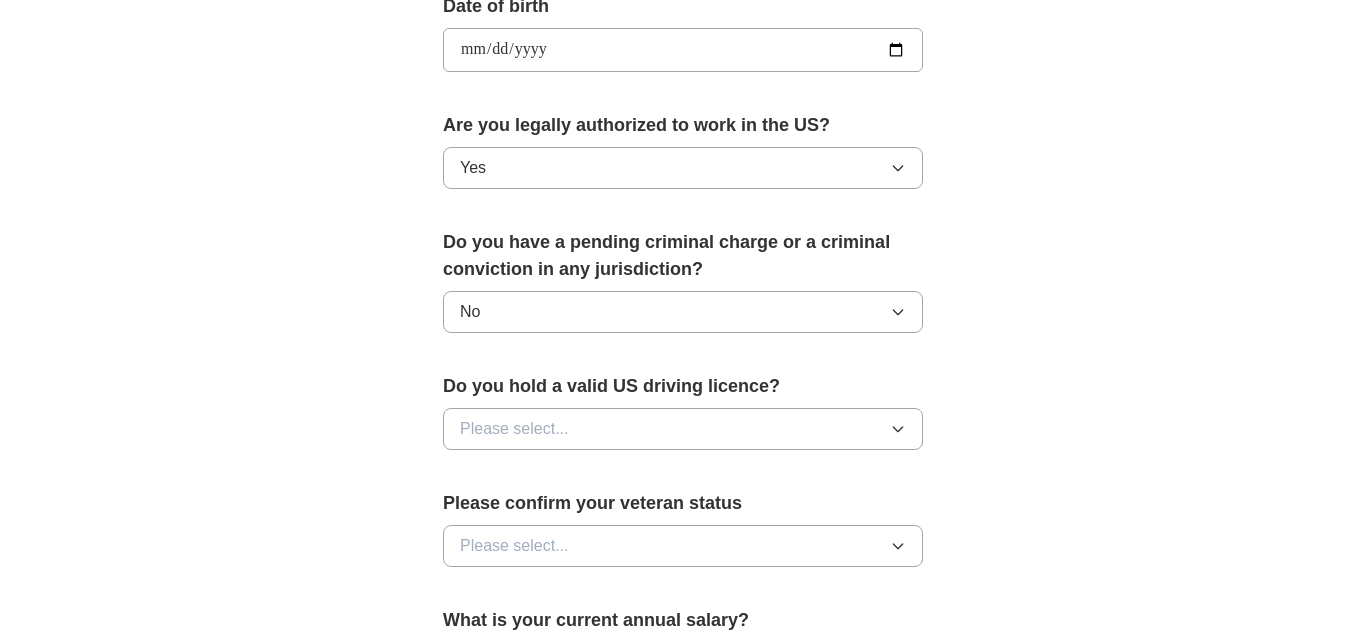 scroll, scrollTop: 936, scrollLeft: 0, axis: vertical 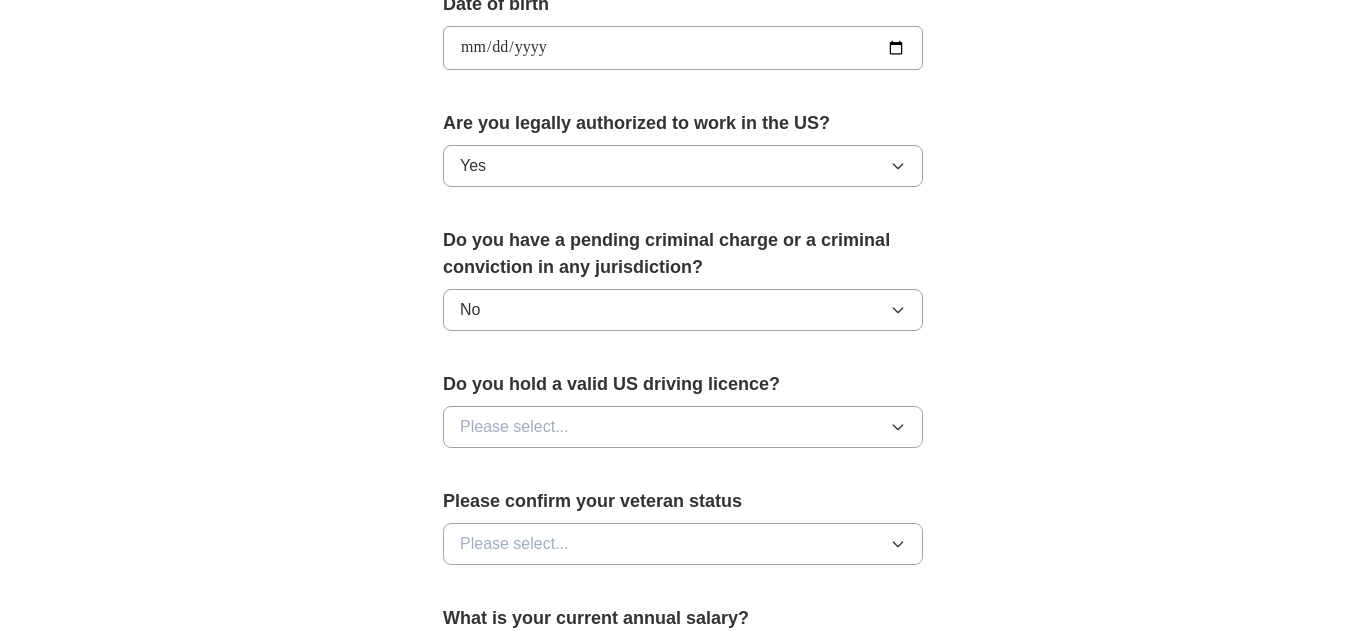 click on "Please select..." at bounding box center [514, 427] 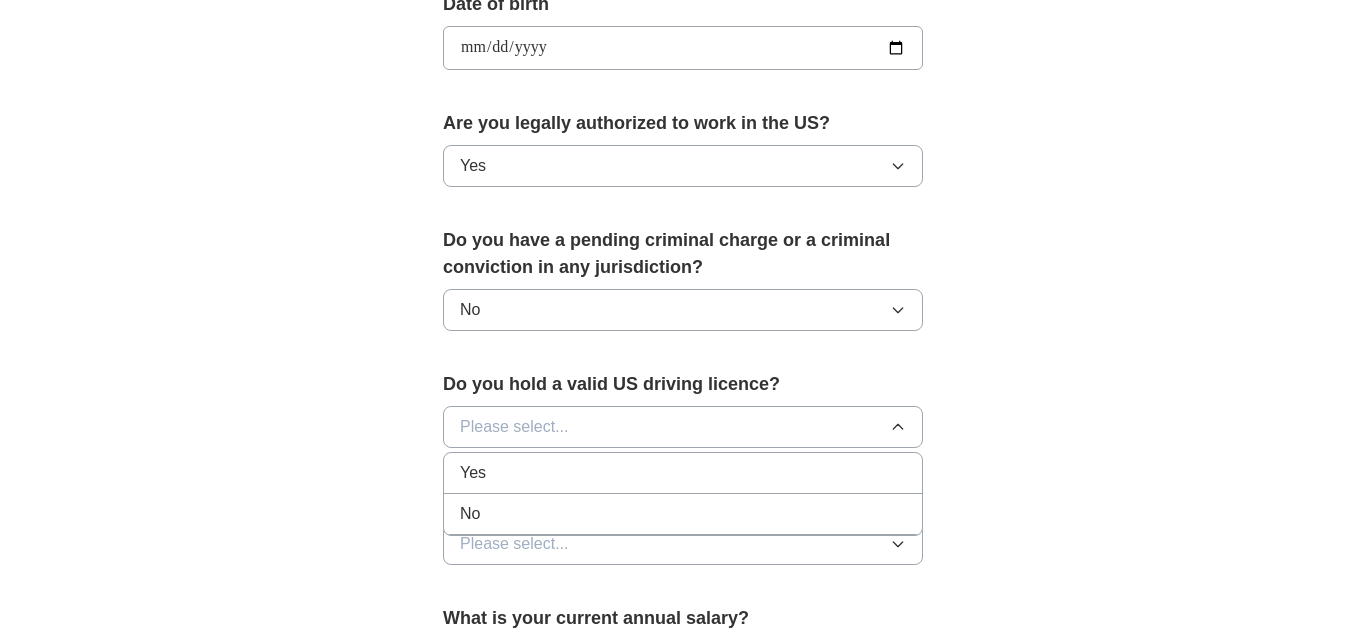 click on "Yes" at bounding box center (683, 473) 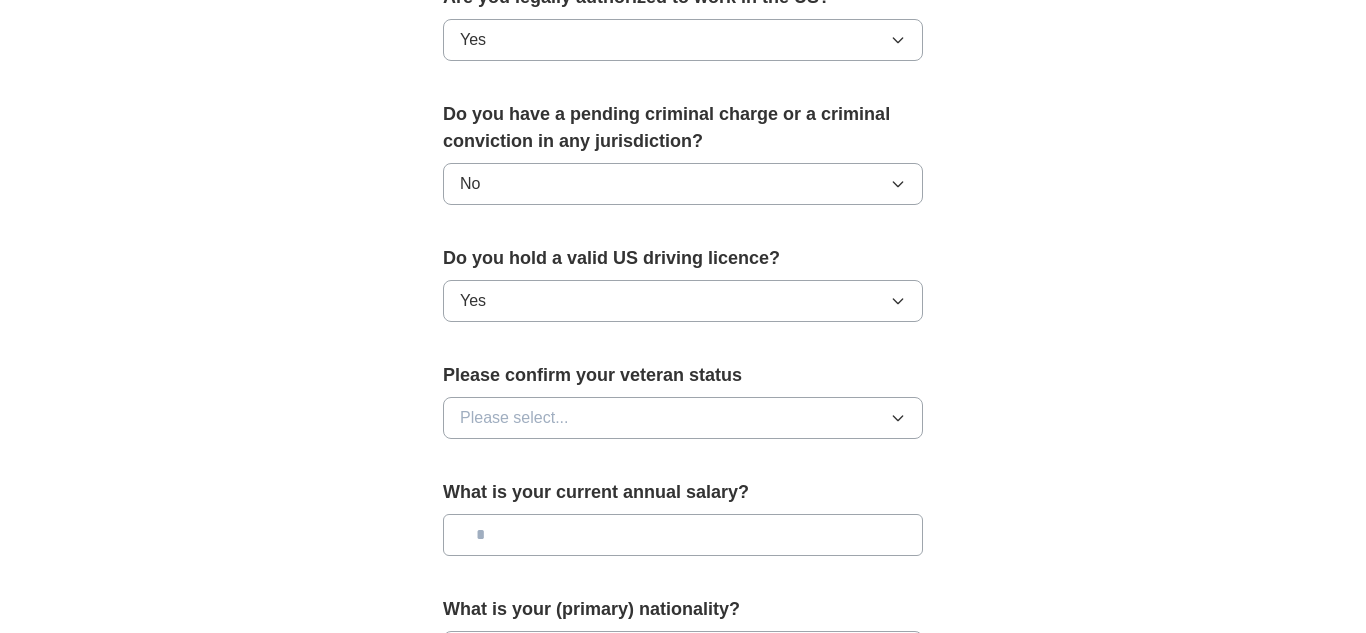 scroll, scrollTop: 1067, scrollLeft: 0, axis: vertical 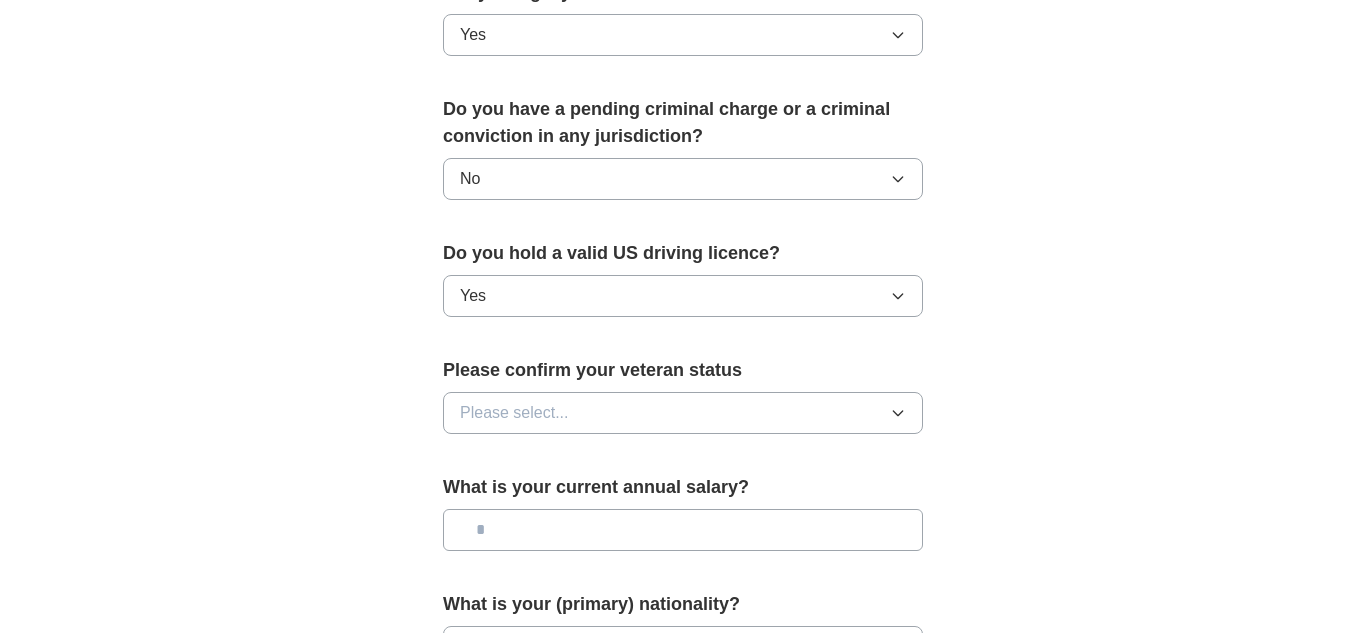 click on "Please select..." at bounding box center (514, 413) 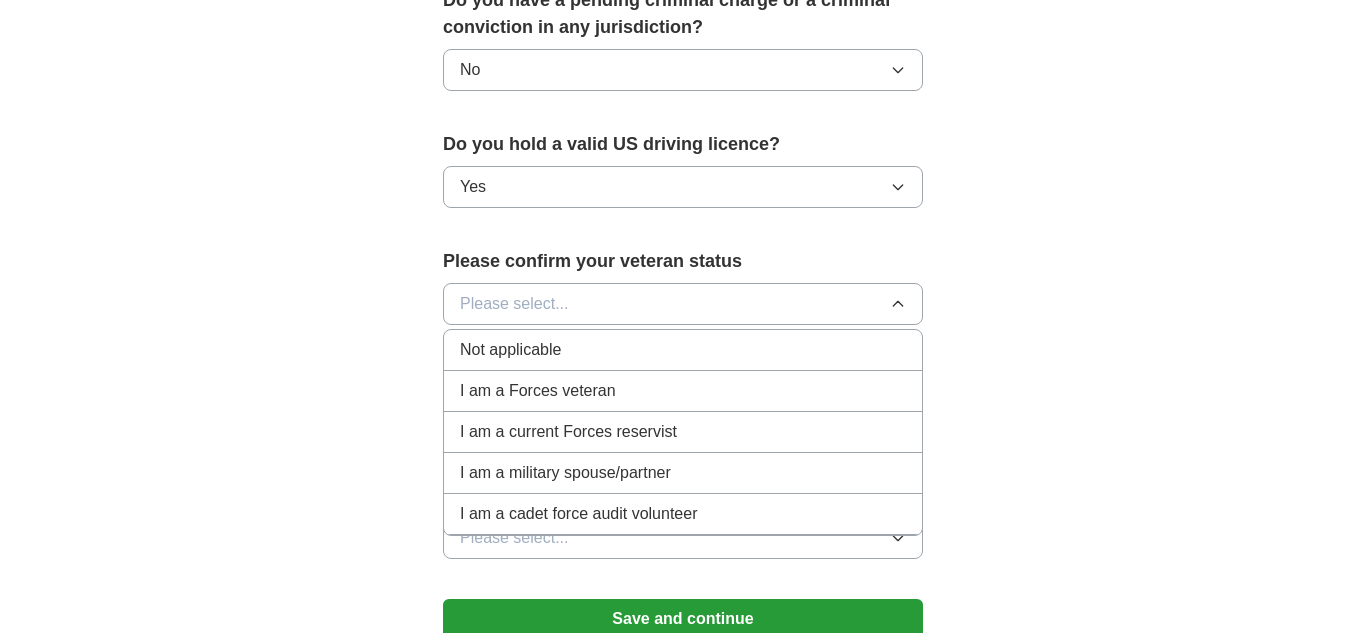 scroll, scrollTop: 1181, scrollLeft: 0, axis: vertical 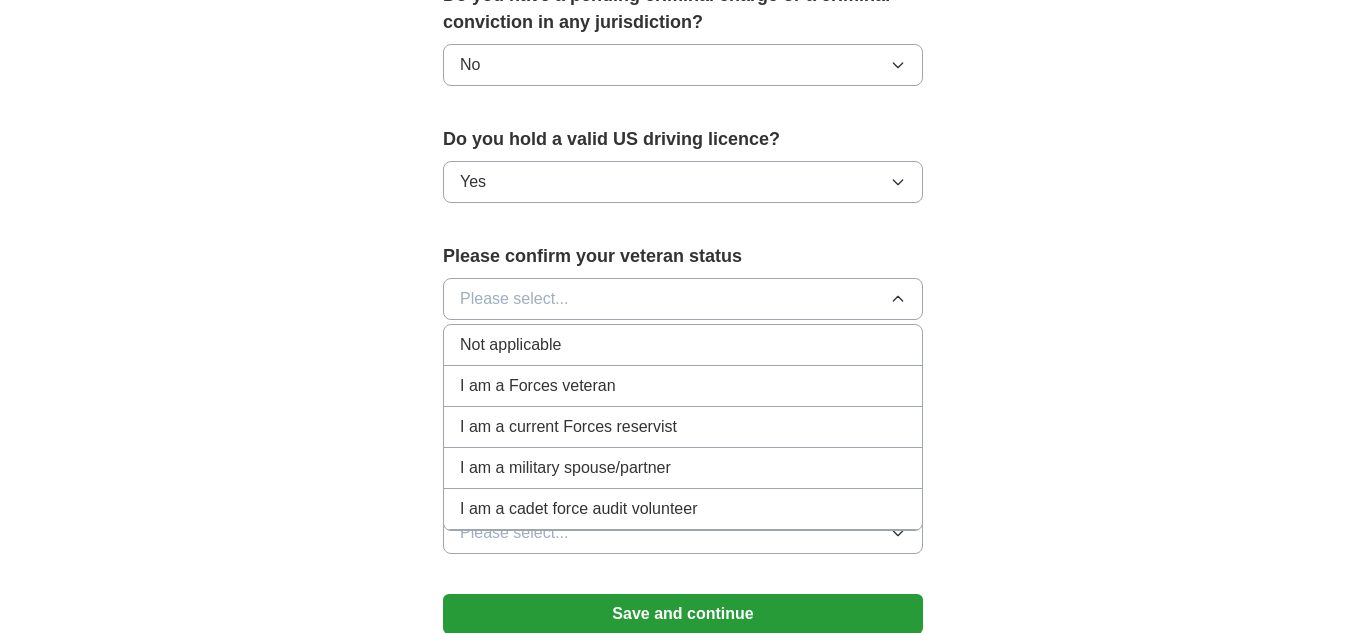 click on "Not applicable" at bounding box center [510, 345] 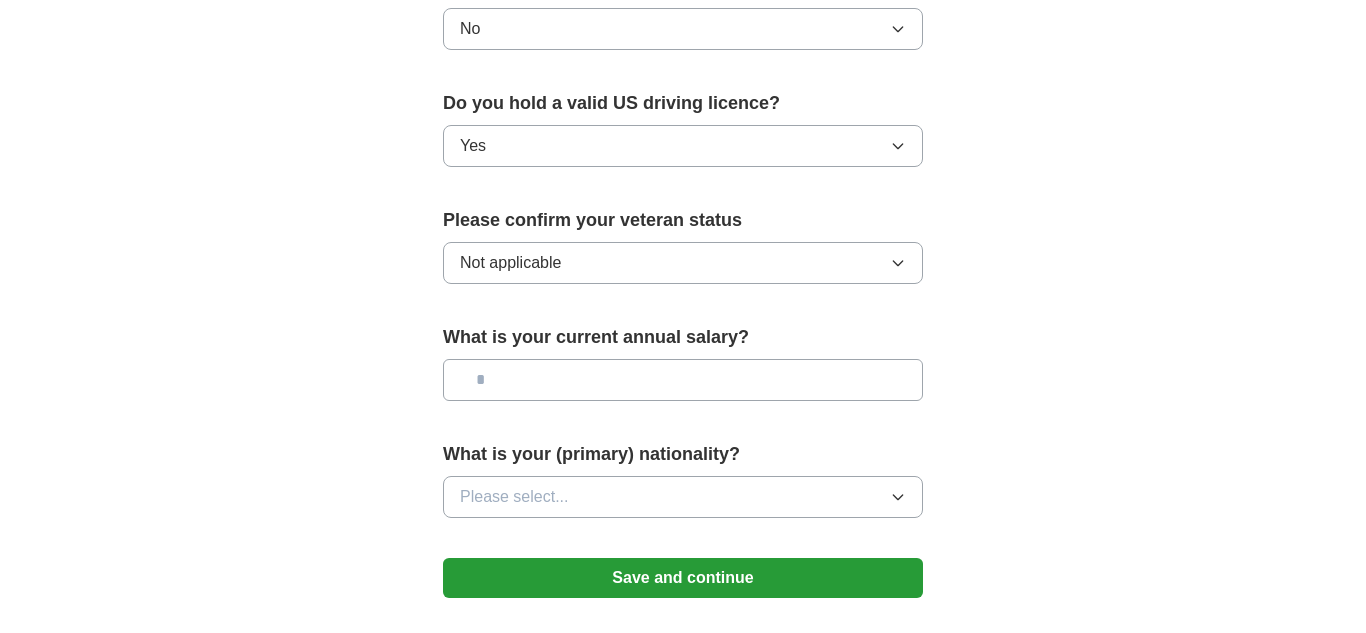 scroll, scrollTop: 1238, scrollLeft: 0, axis: vertical 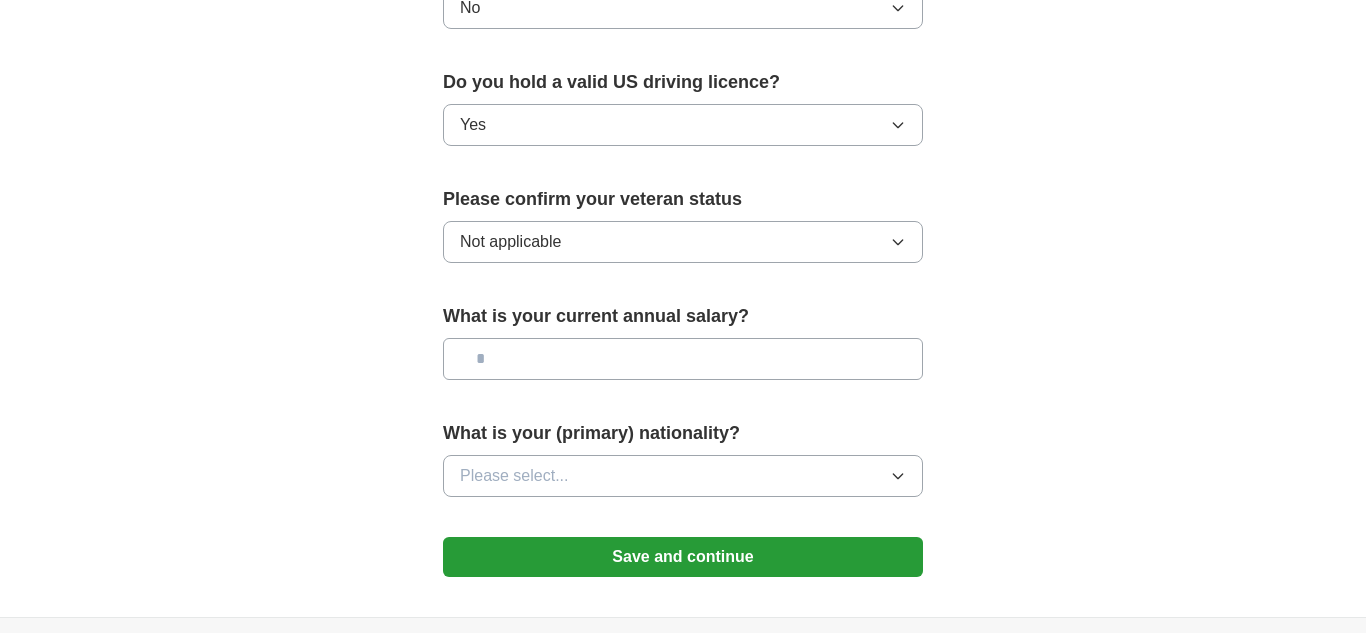 click on "Please select..." at bounding box center [683, 476] 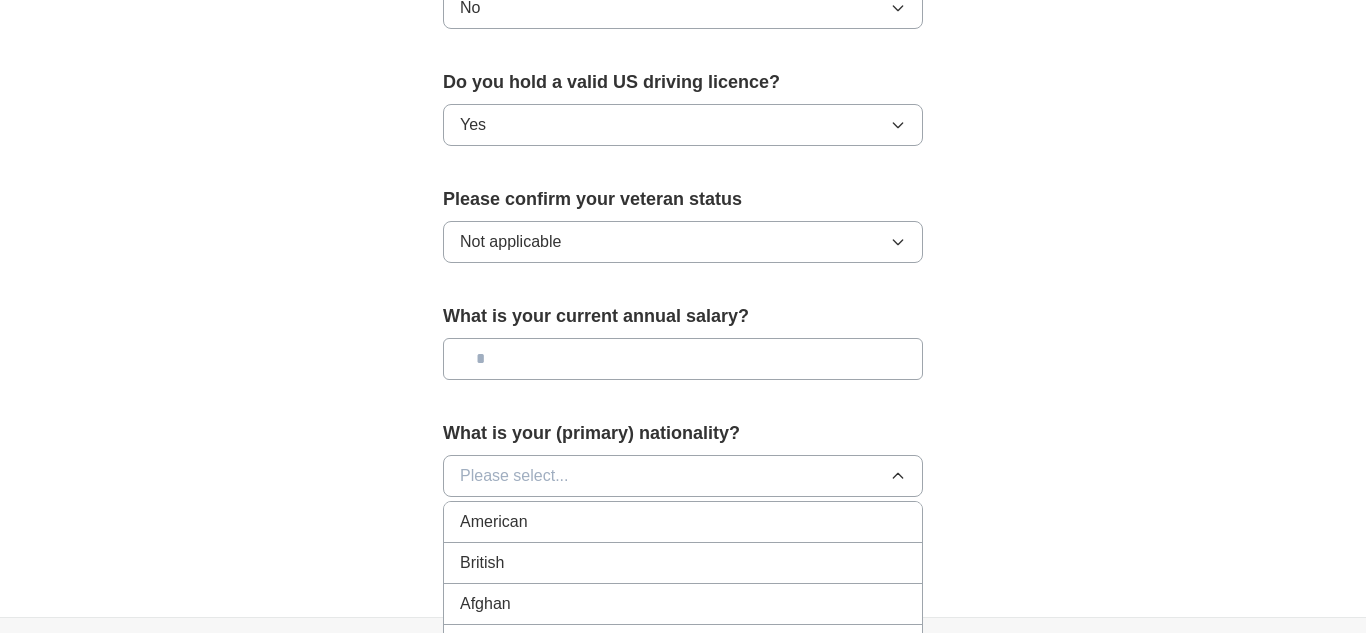 click on "American" at bounding box center (683, 522) 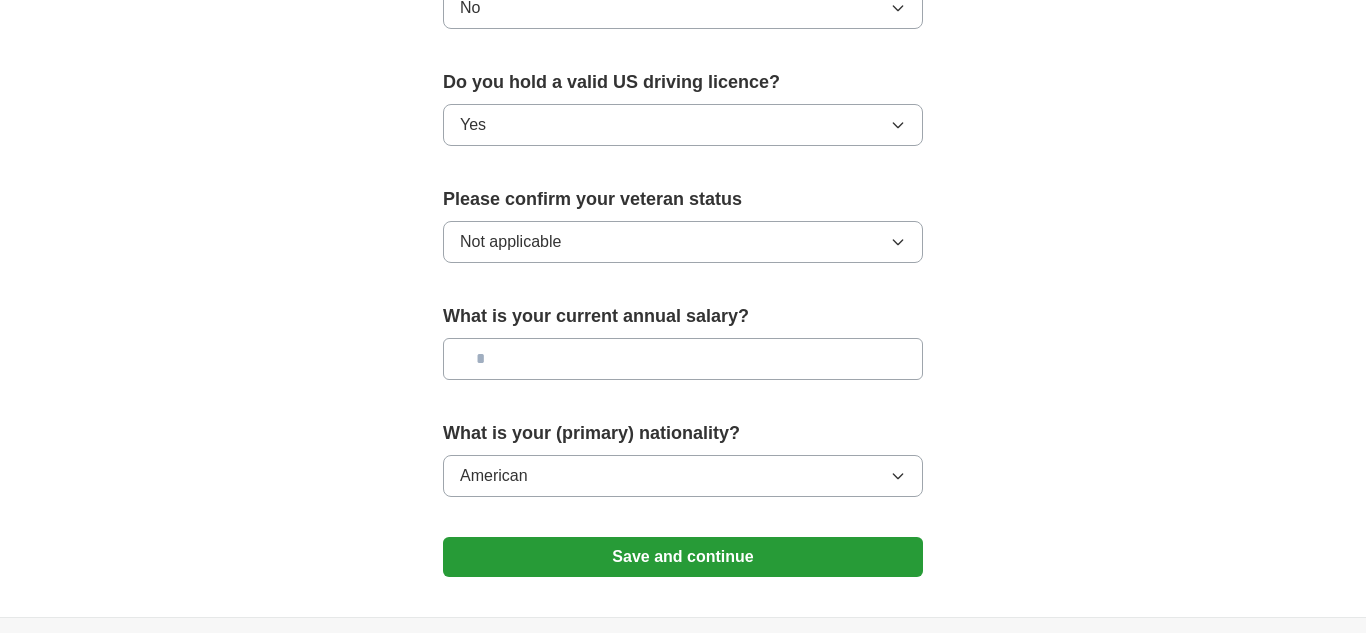 click on "Save and continue" at bounding box center (683, 557) 